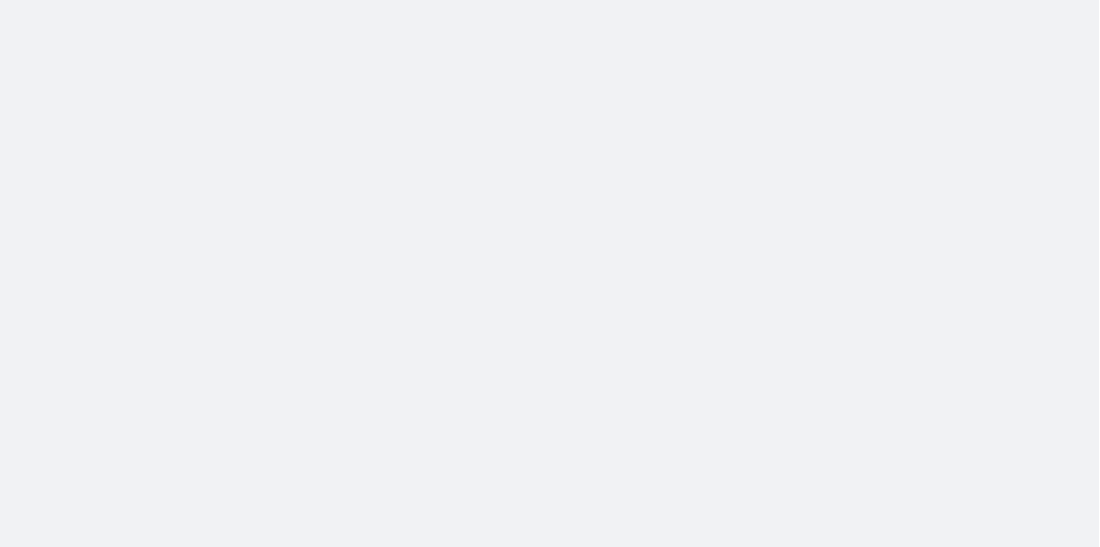 scroll, scrollTop: 0, scrollLeft: 0, axis: both 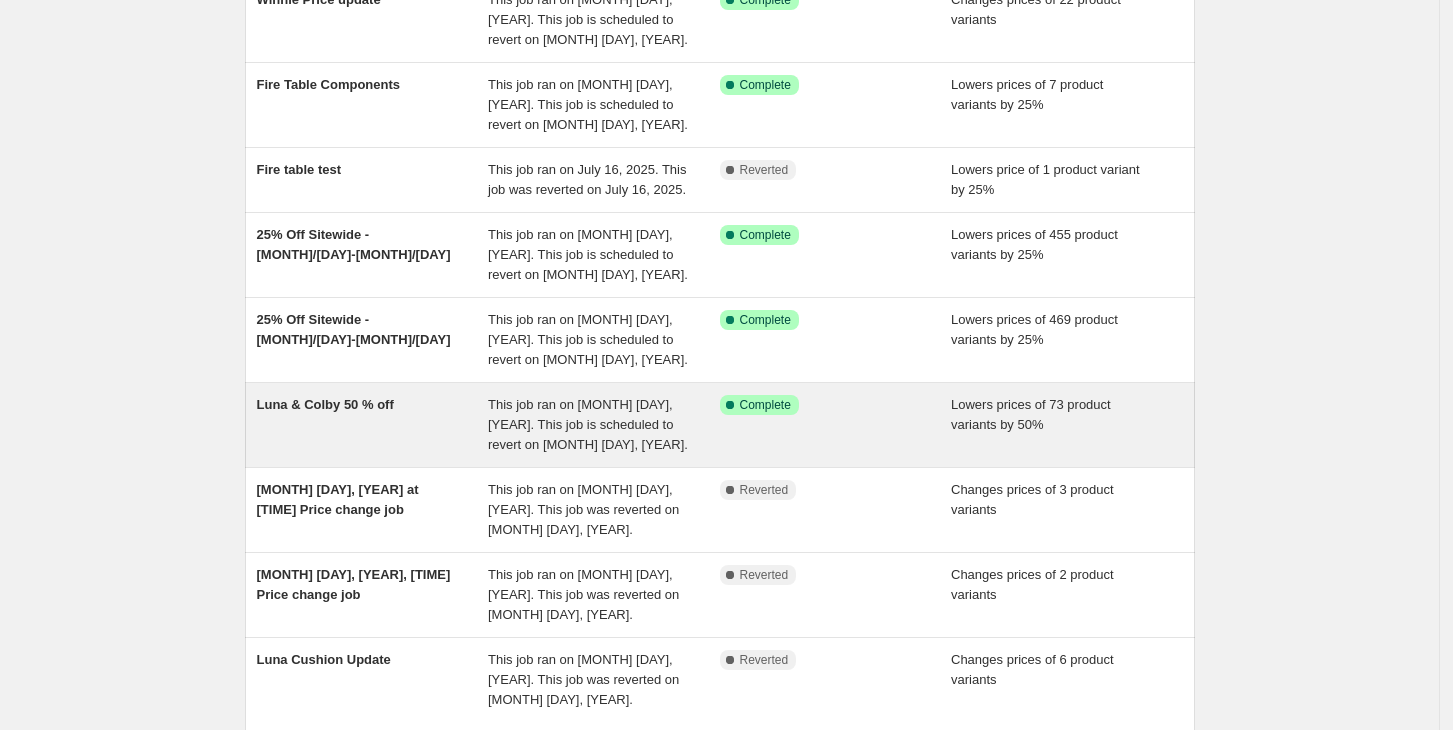 click on "Luna & Colby 50 % off" at bounding box center (325, 404) 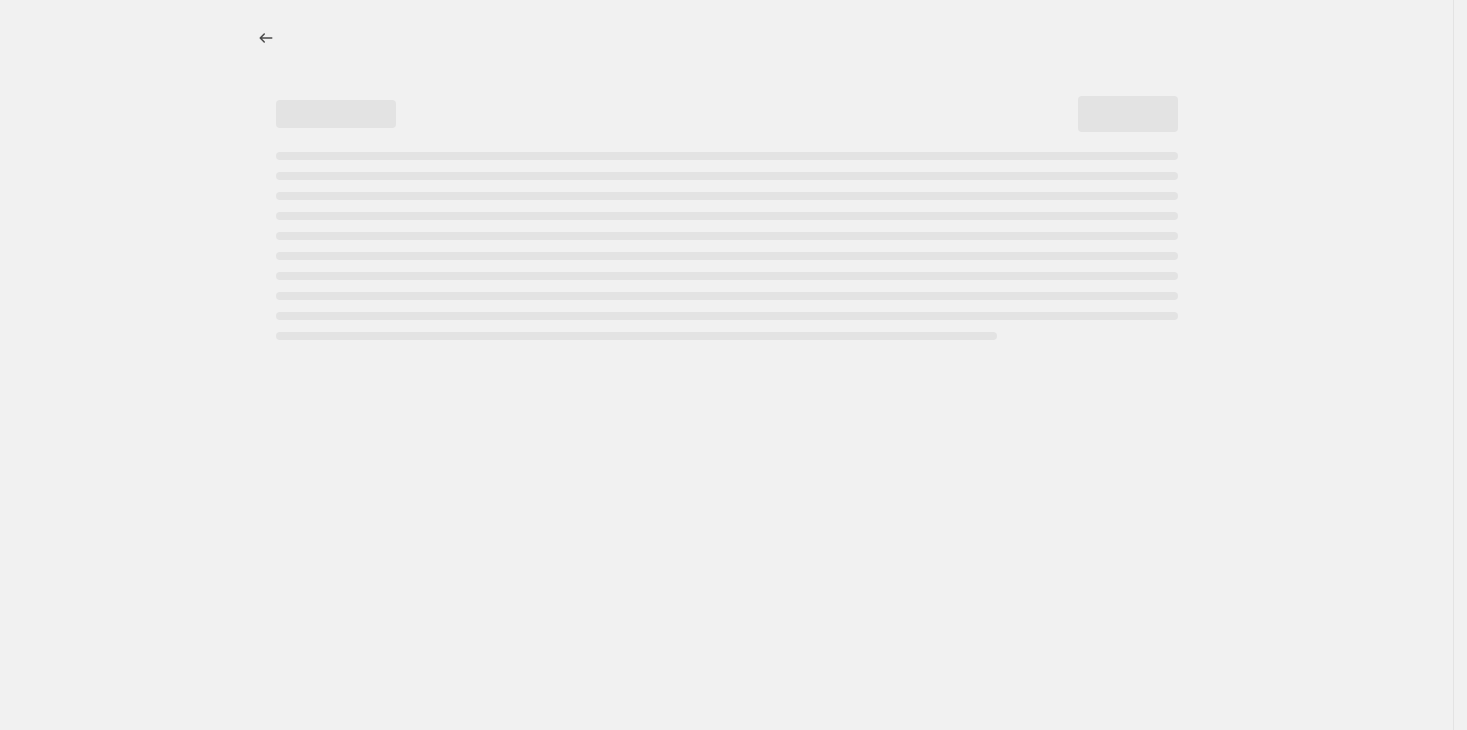 select on "percentage" 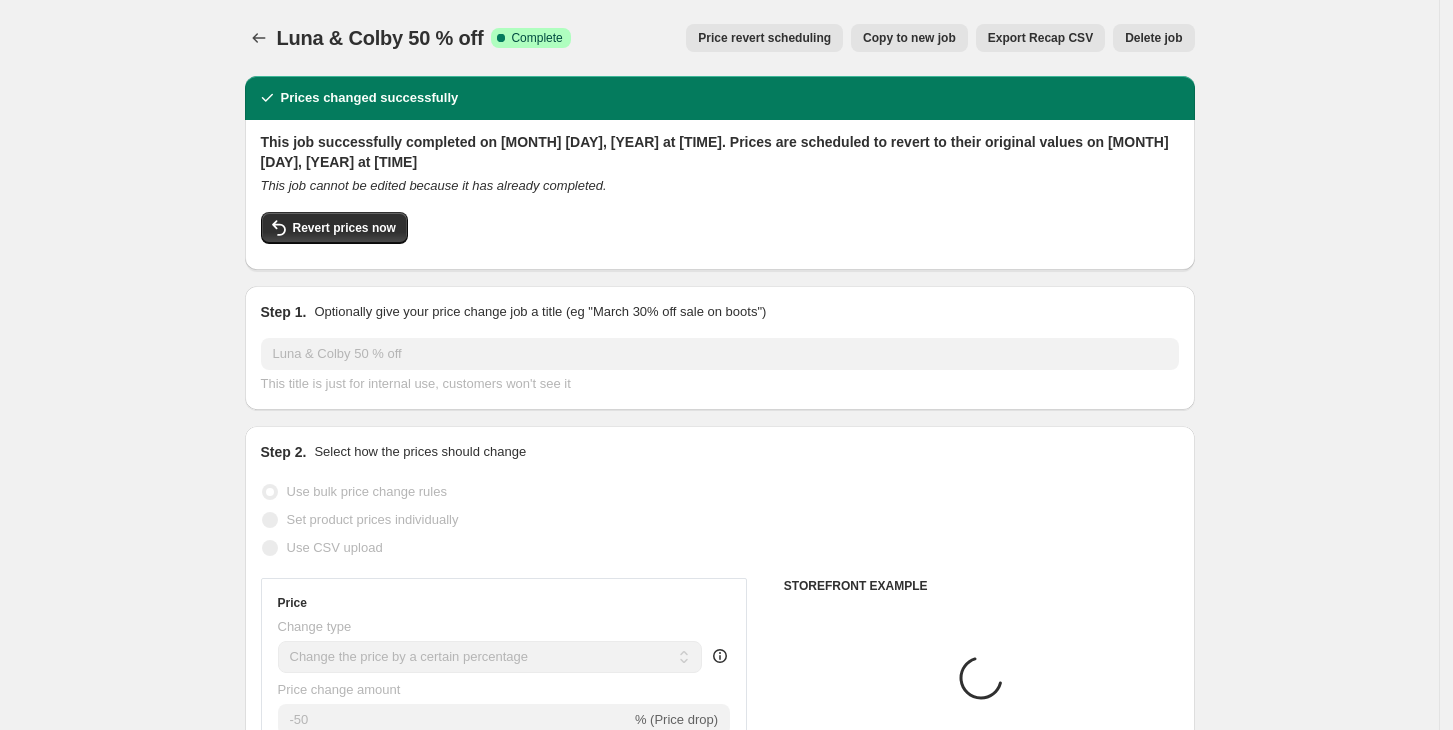 select on "collection" 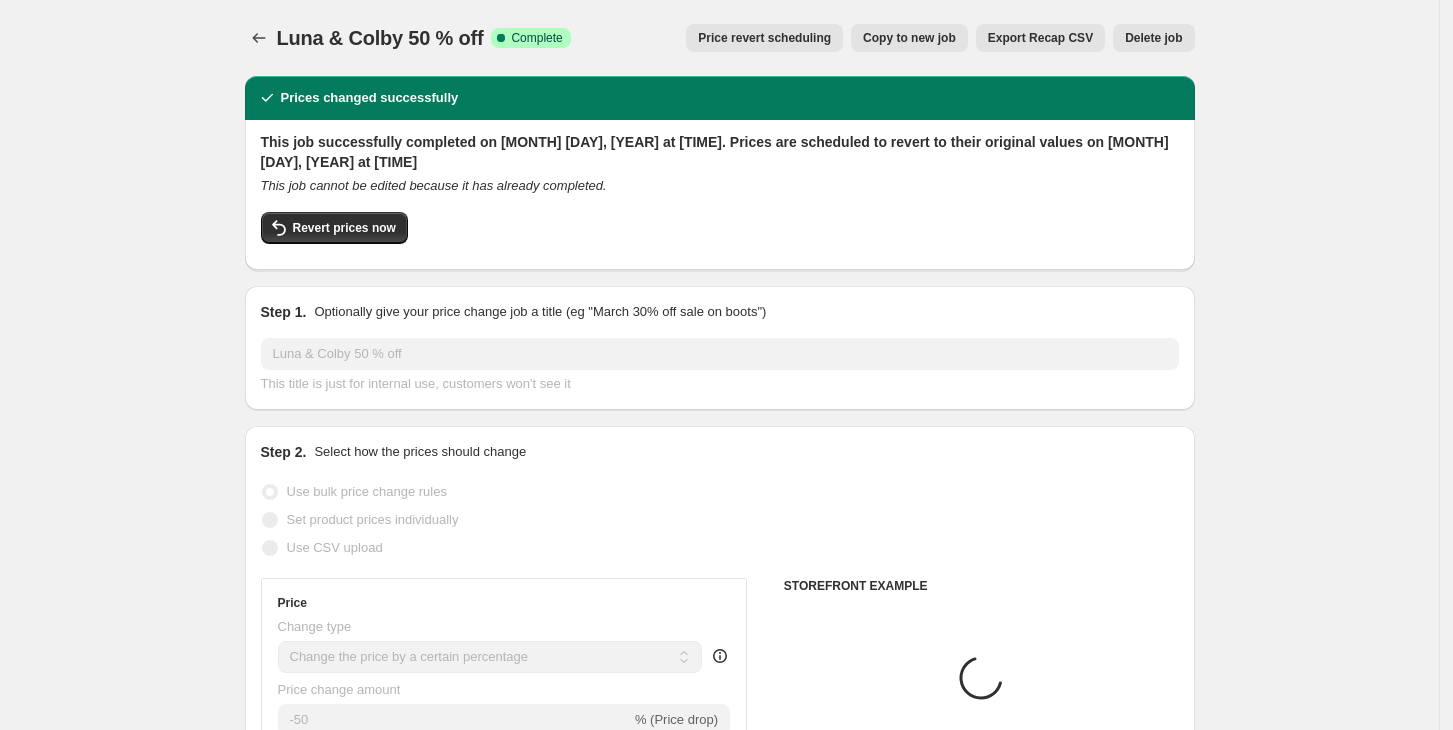 select on "collection" 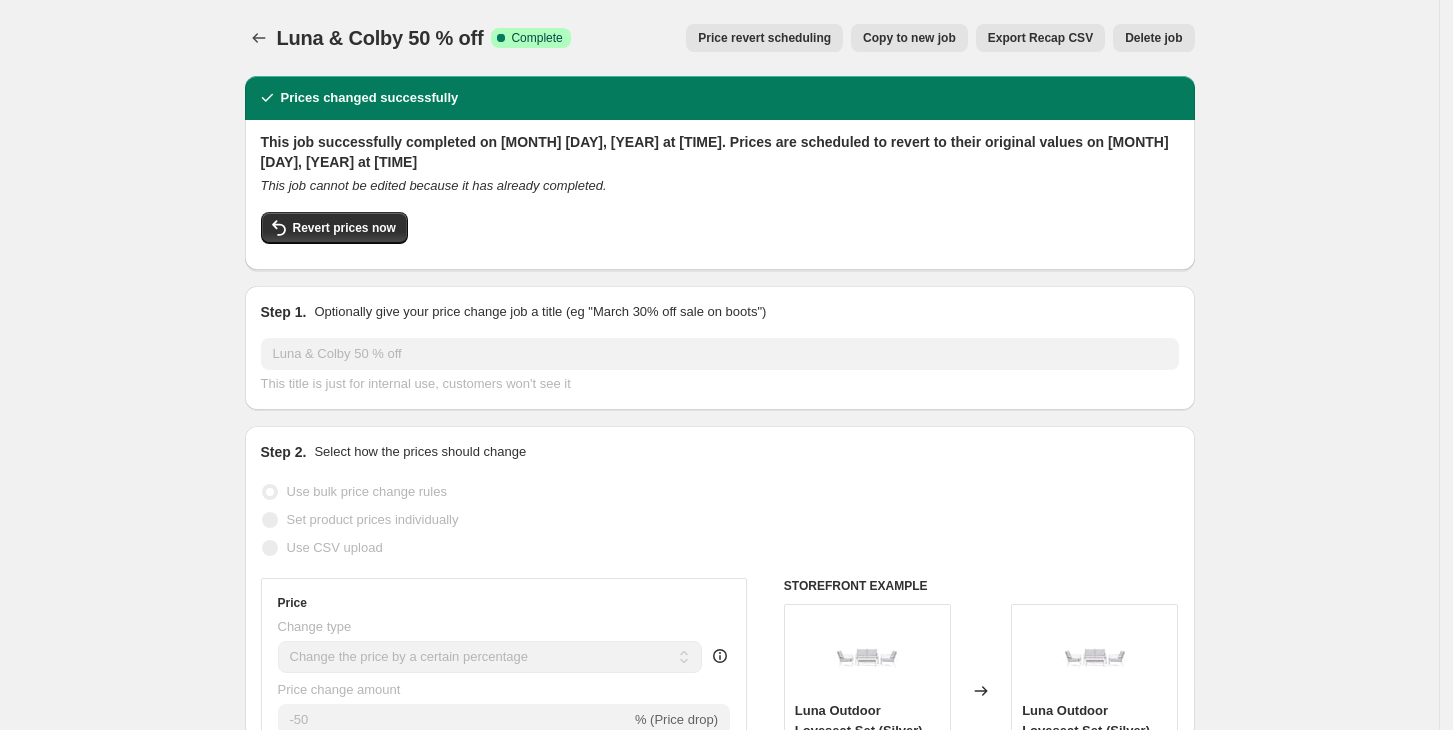 click on "Price revert scheduling" at bounding box center (764, 38) 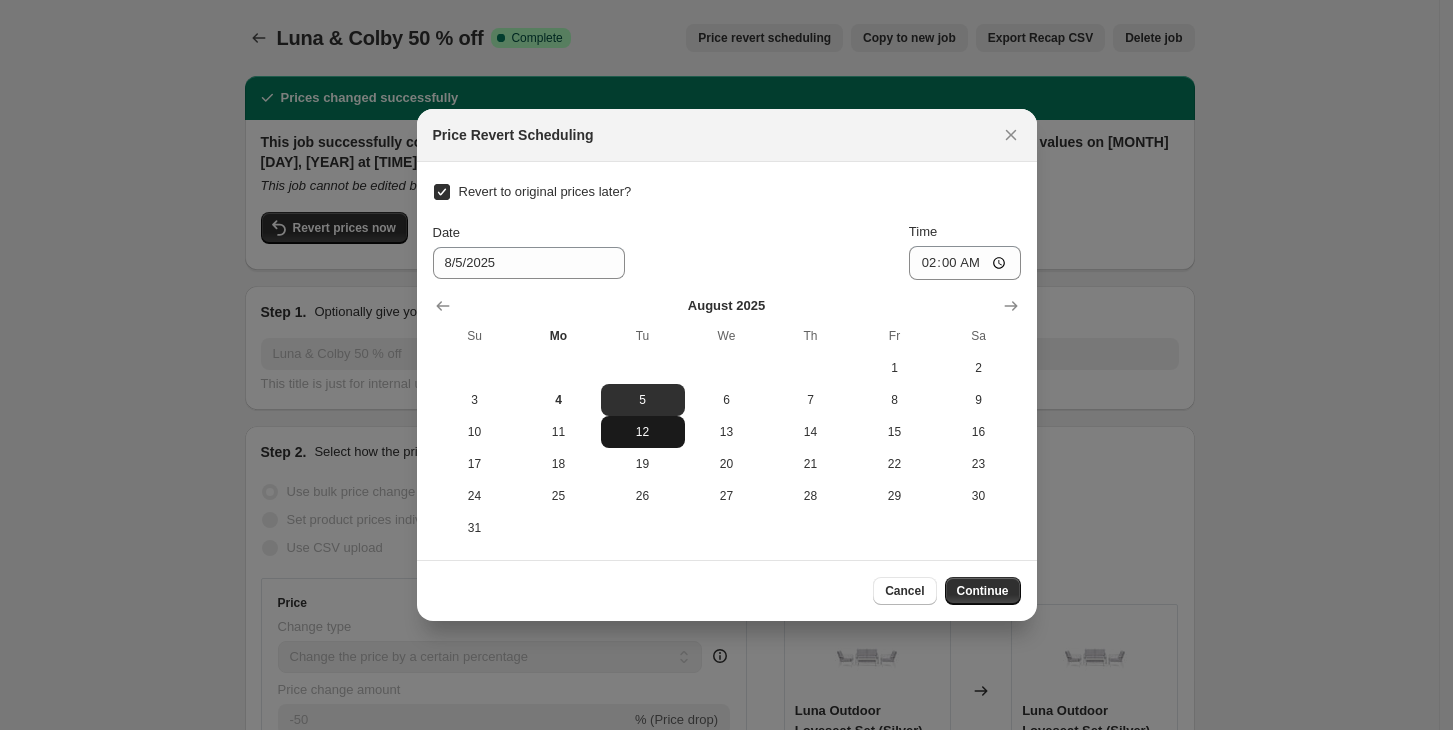 click on "12" at bounding box center (643, 432) 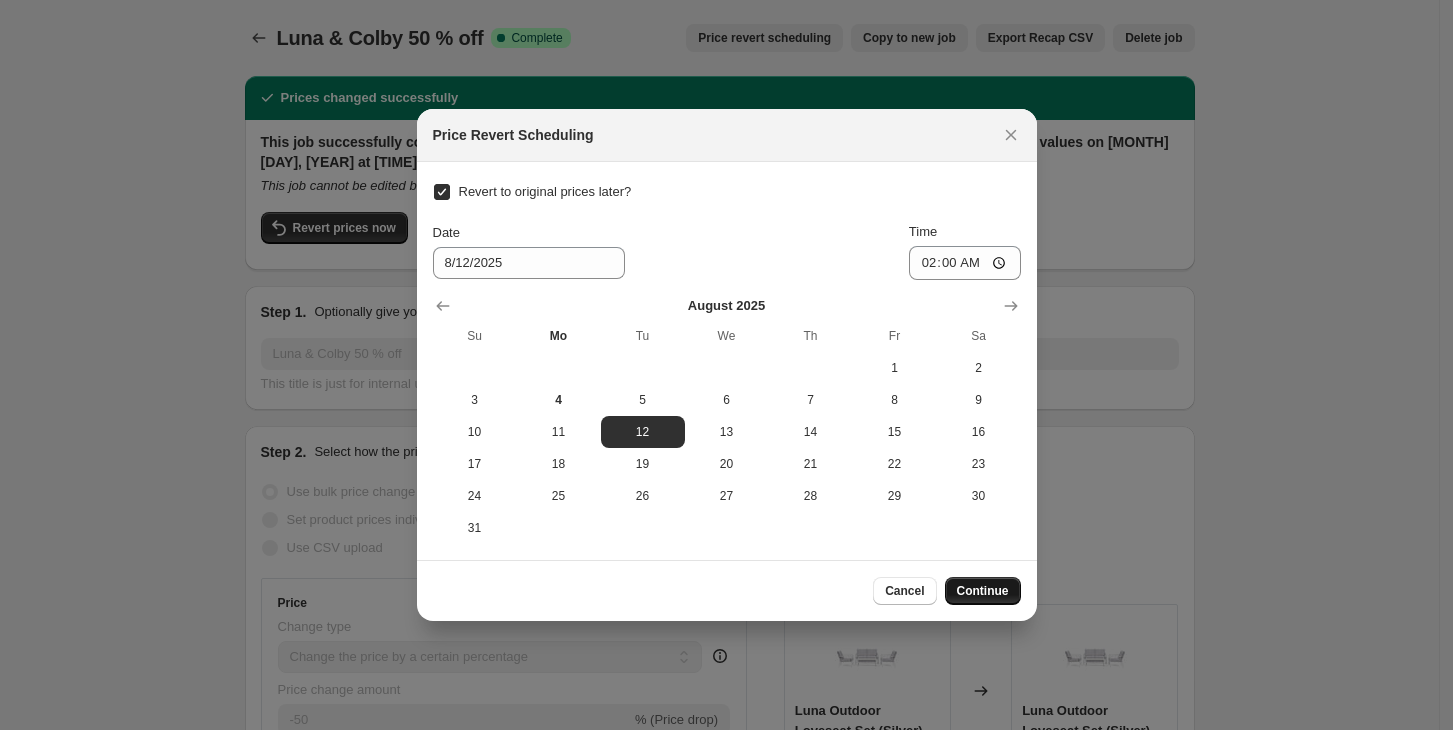 click on "Continue" at bounding box center (983, 591) 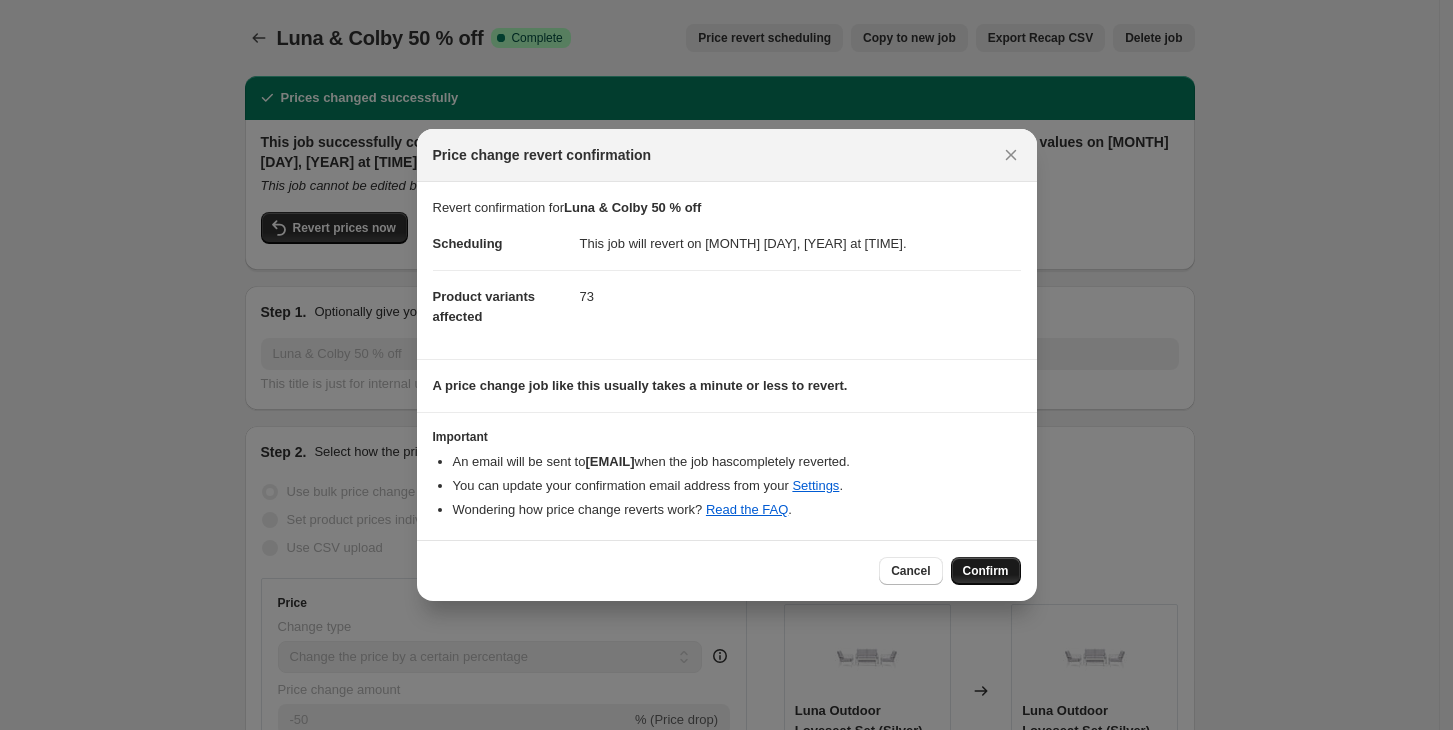 click on "Confirm" at bounding box center (986, 571) 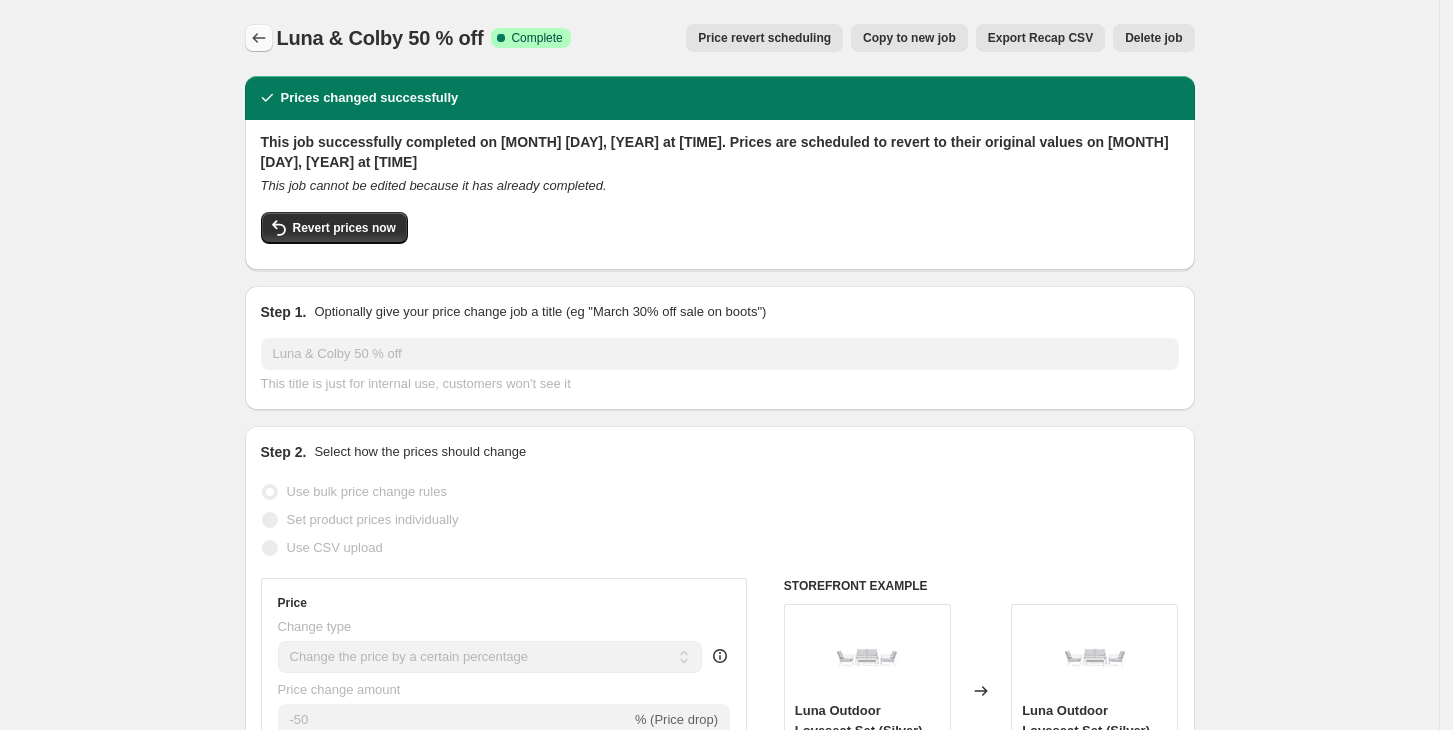 click 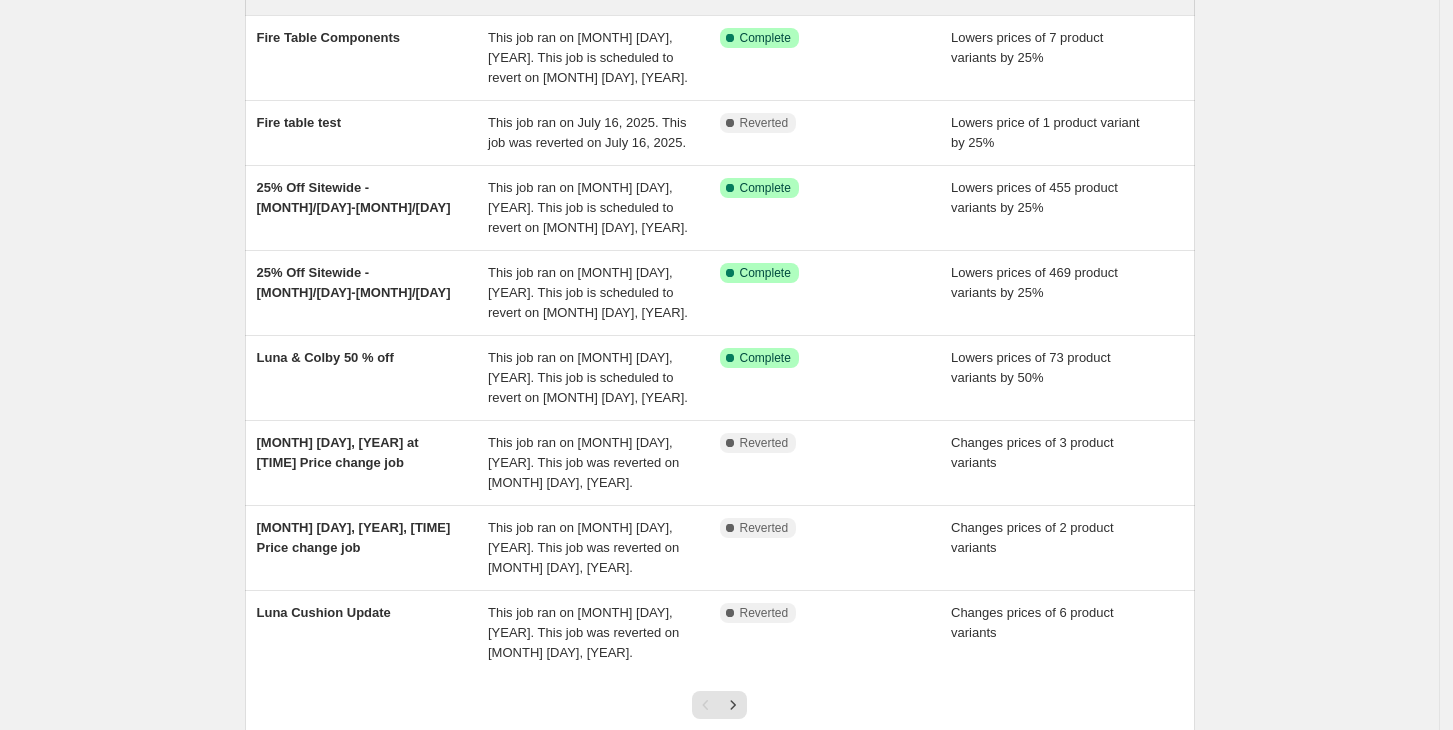 scroll, scrollTop: 341, scrollLeft: 0, axis: vertical 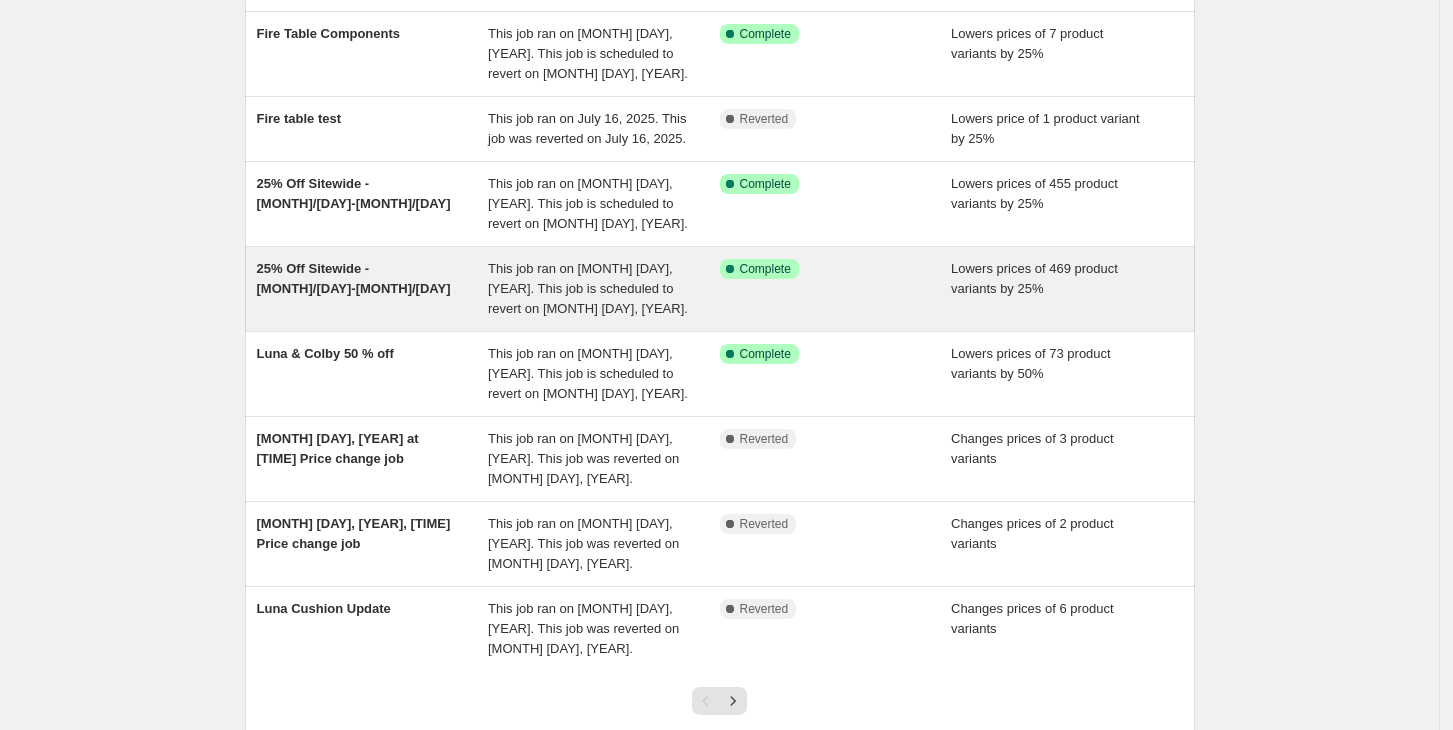 click on "25% Off Sitewide - [MONTH]/[DAY]-[MONTH]/[DAY]" at bounding box center [354, 278] 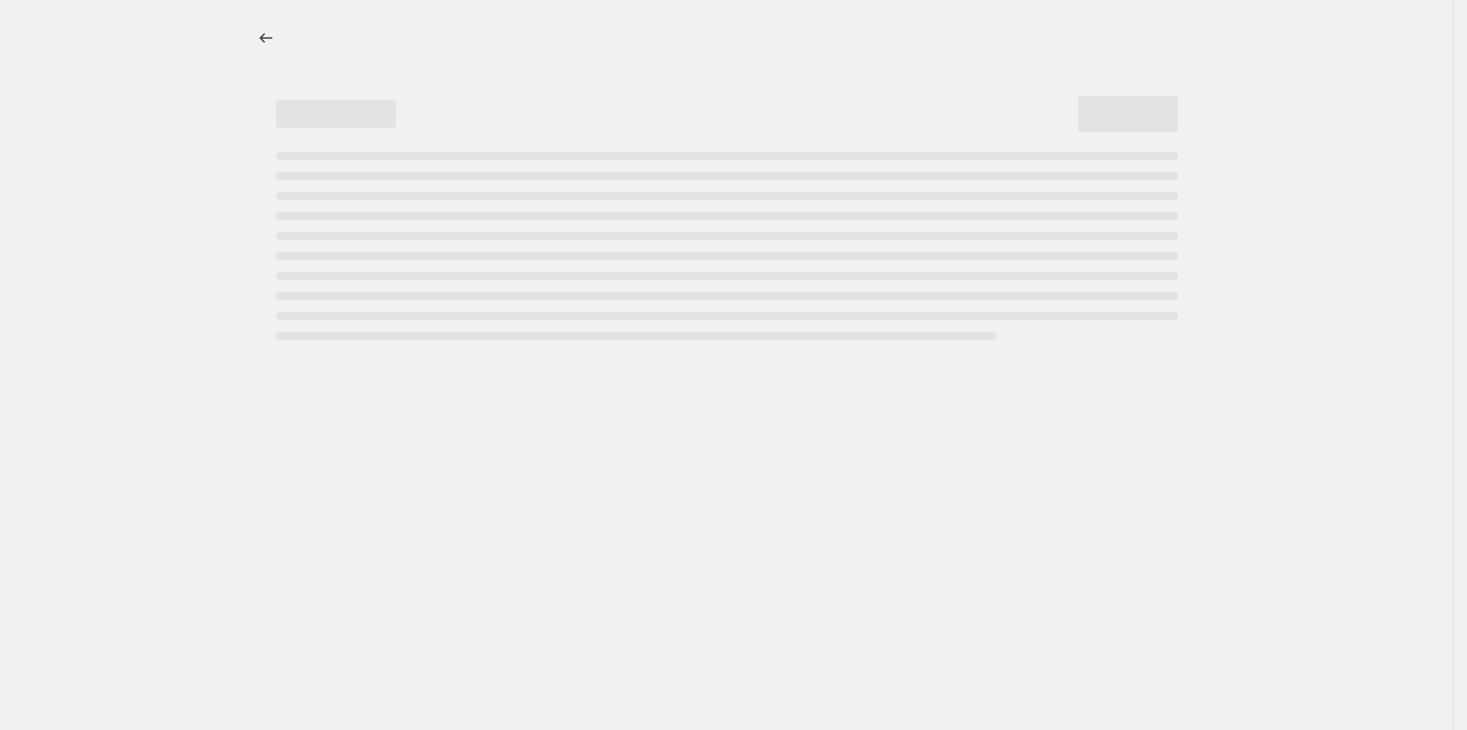 select on "percentage" 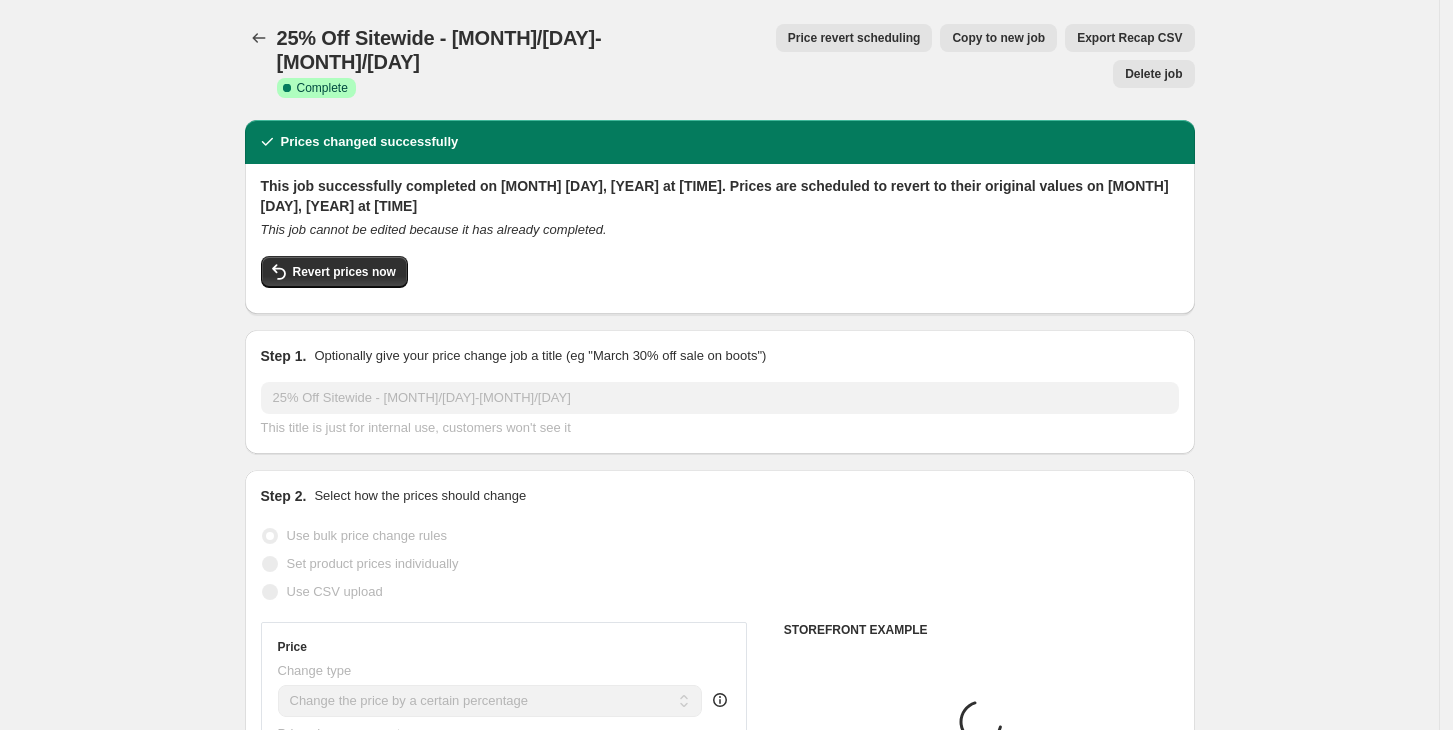 click on "Price revert scheduling" at bounding box center [854, 38] 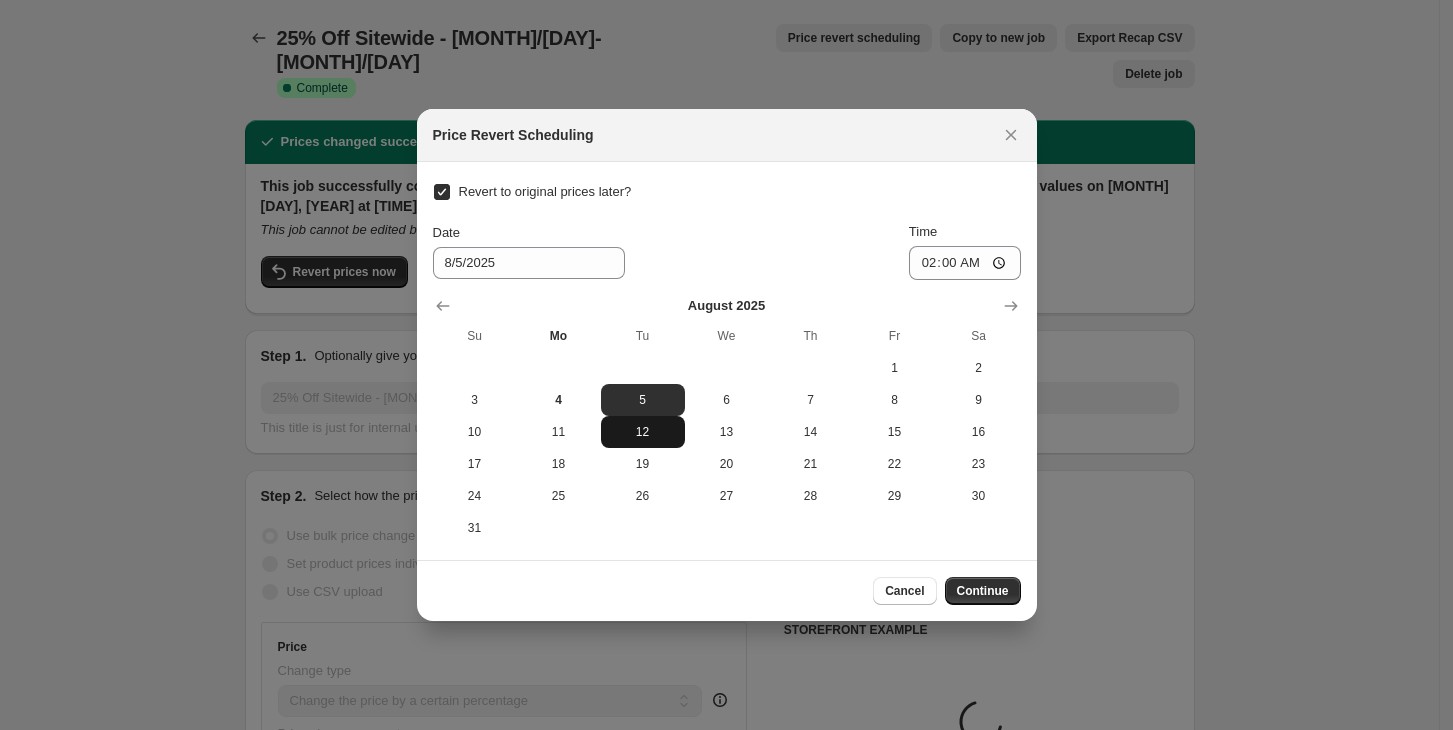 click on "12" at bounding box center (643, 432) 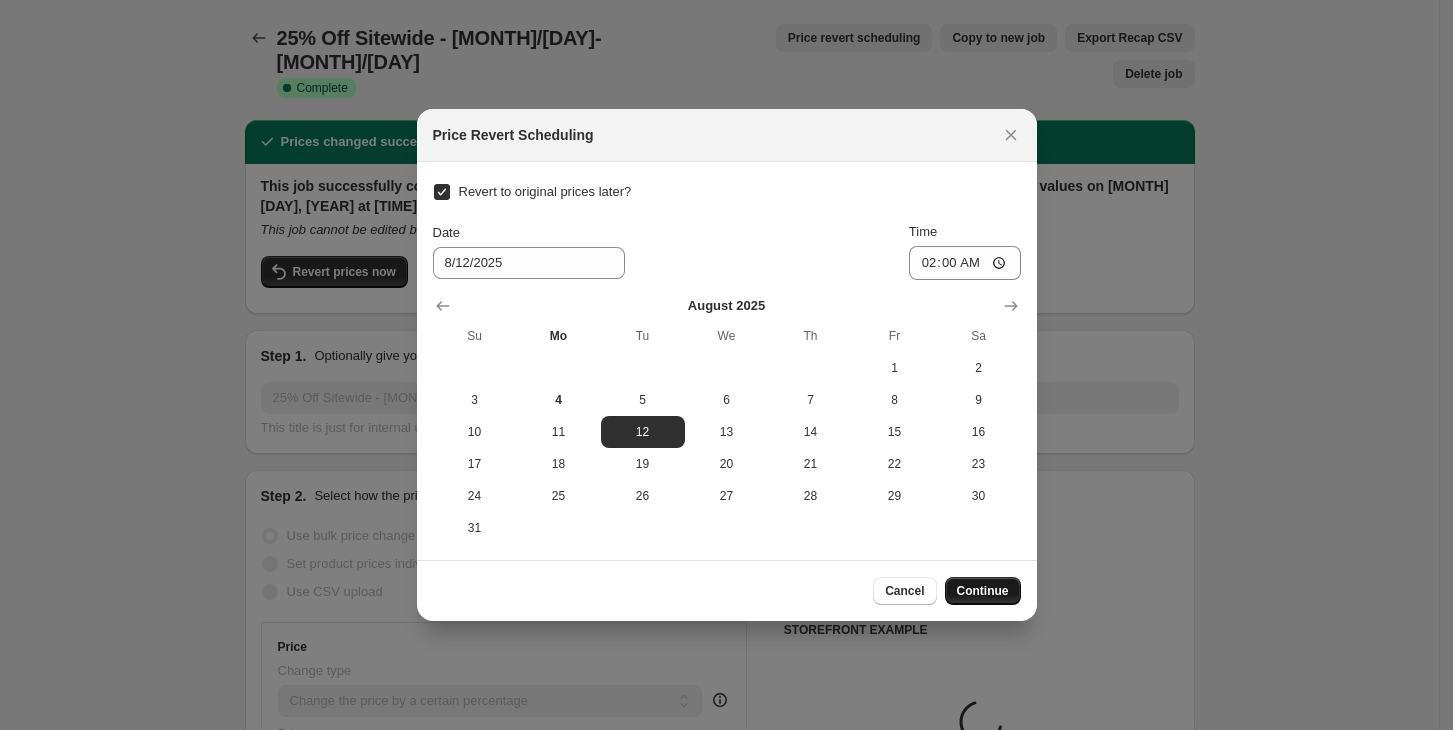click on "Continue" at bounding box center (983, 591) 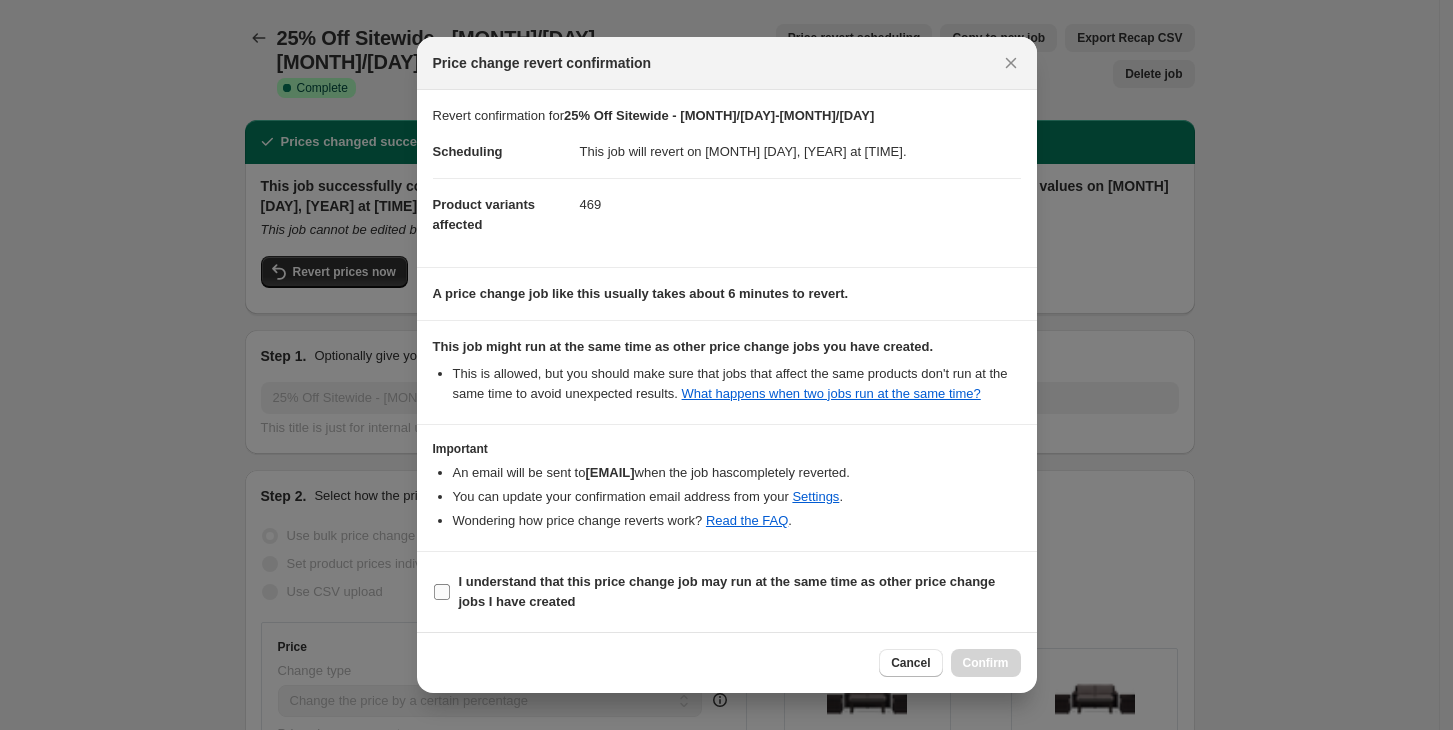 click on "I understand that this price change job may run at the same time as other price change jobs I have created" at bounding box center [740, 592] 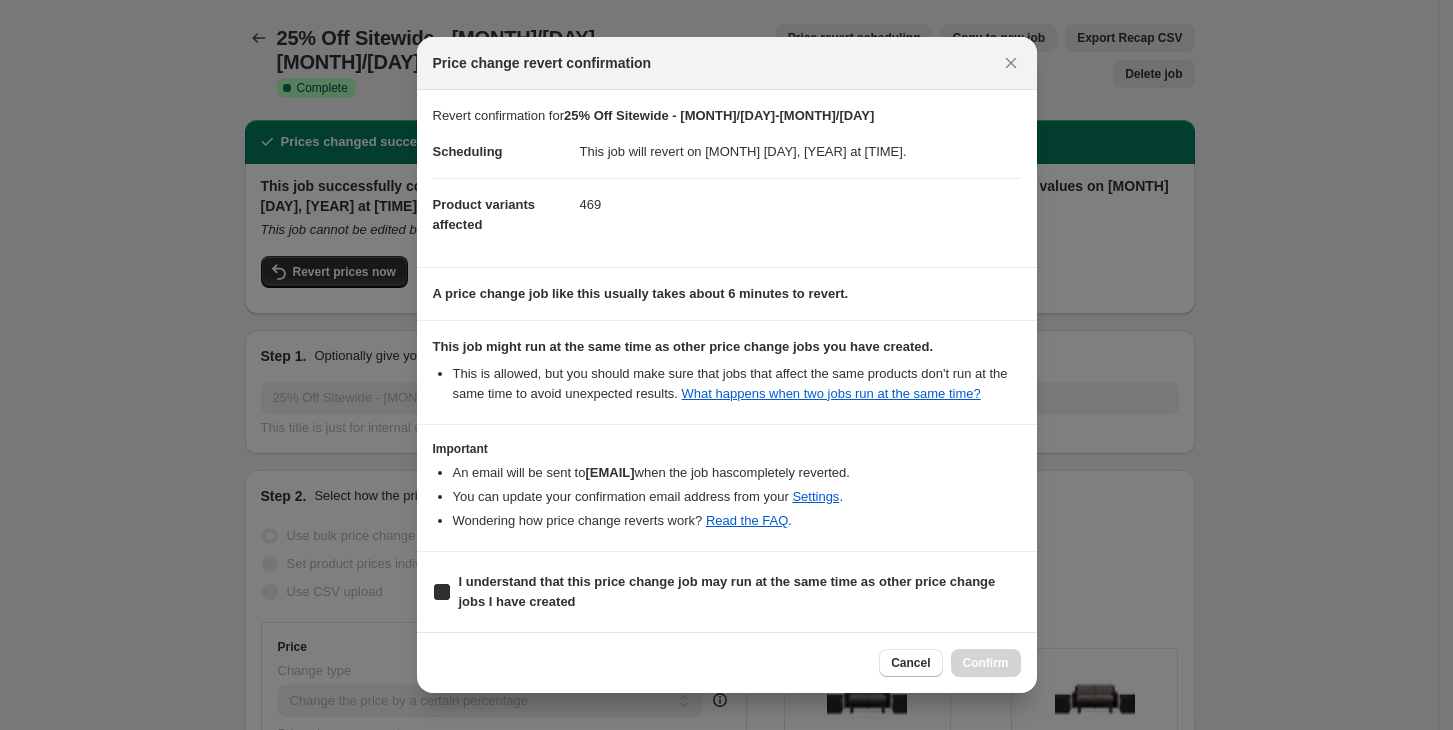 checkbox on "true" 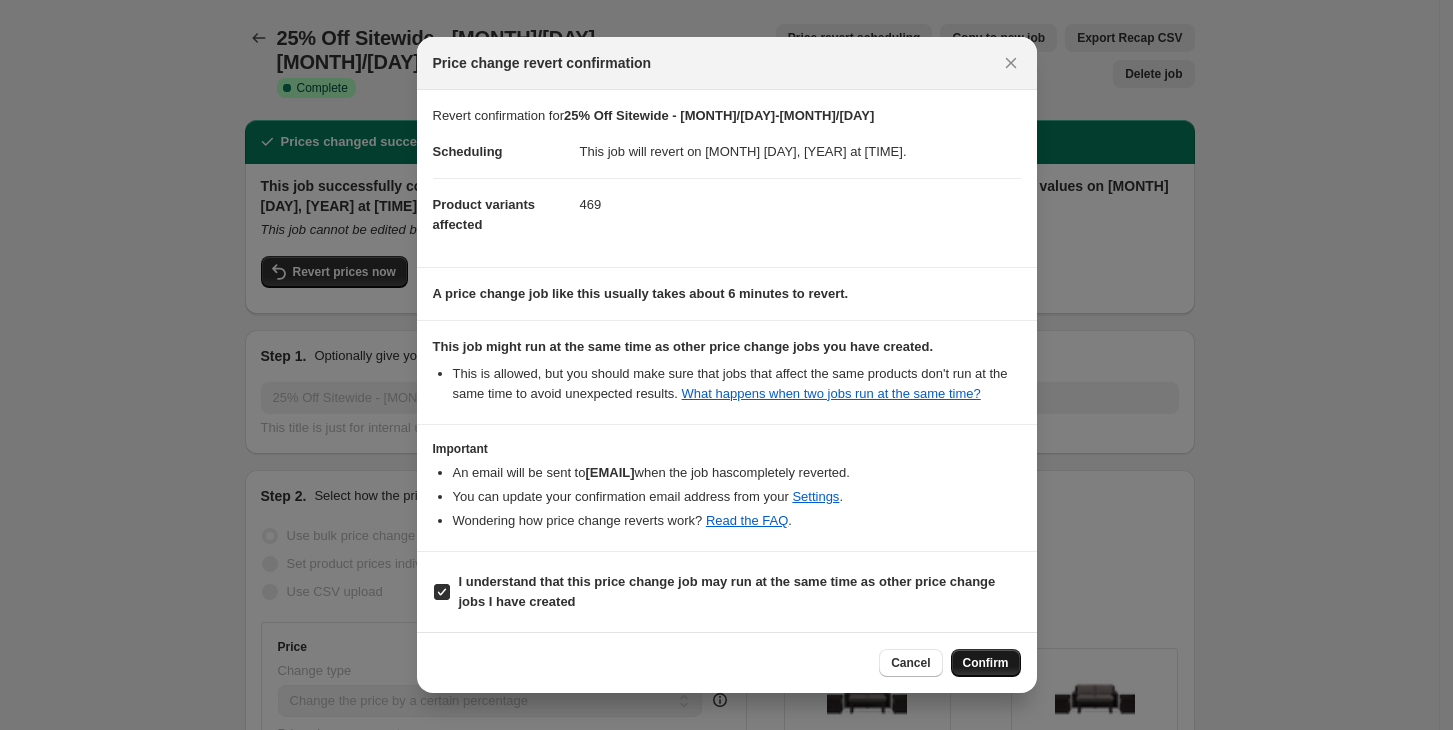 click on "Confirm" at bounding box center (986, 663) 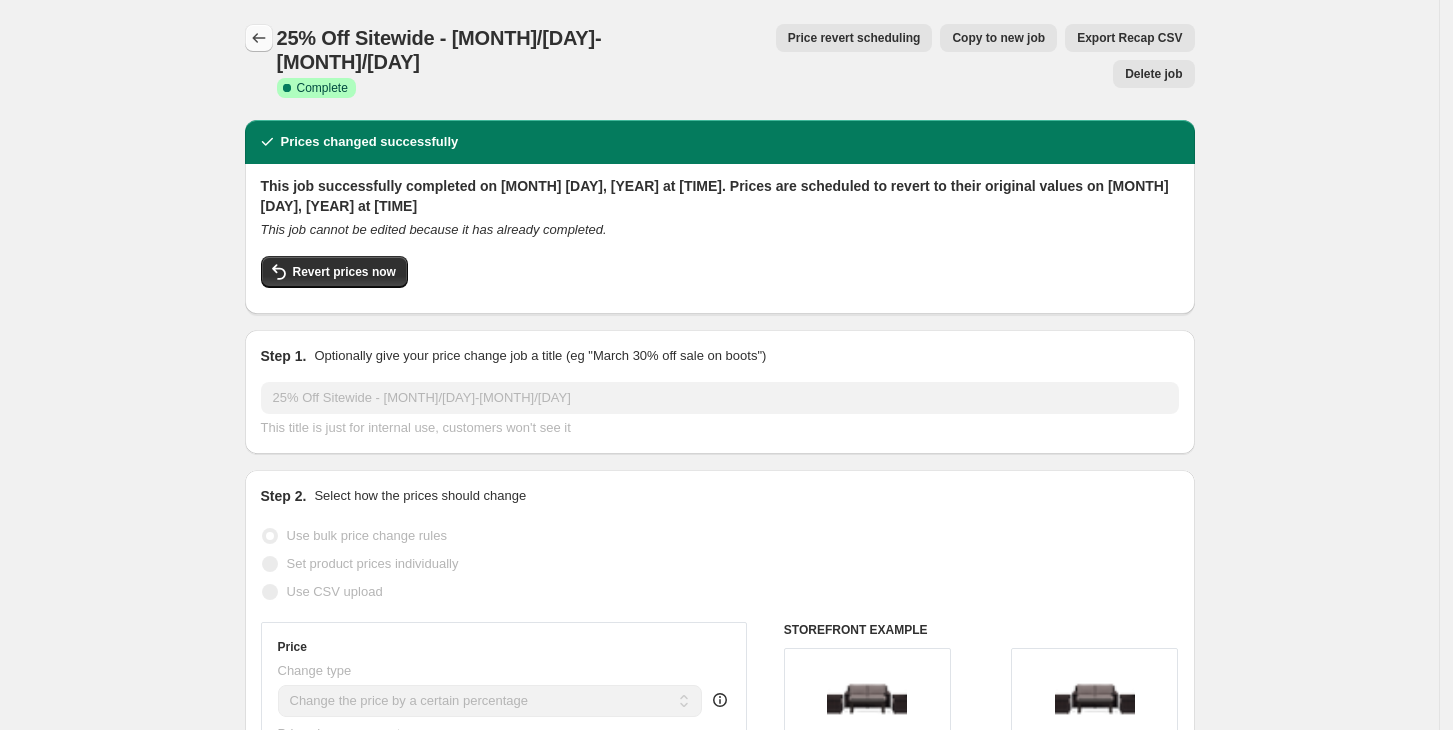 click 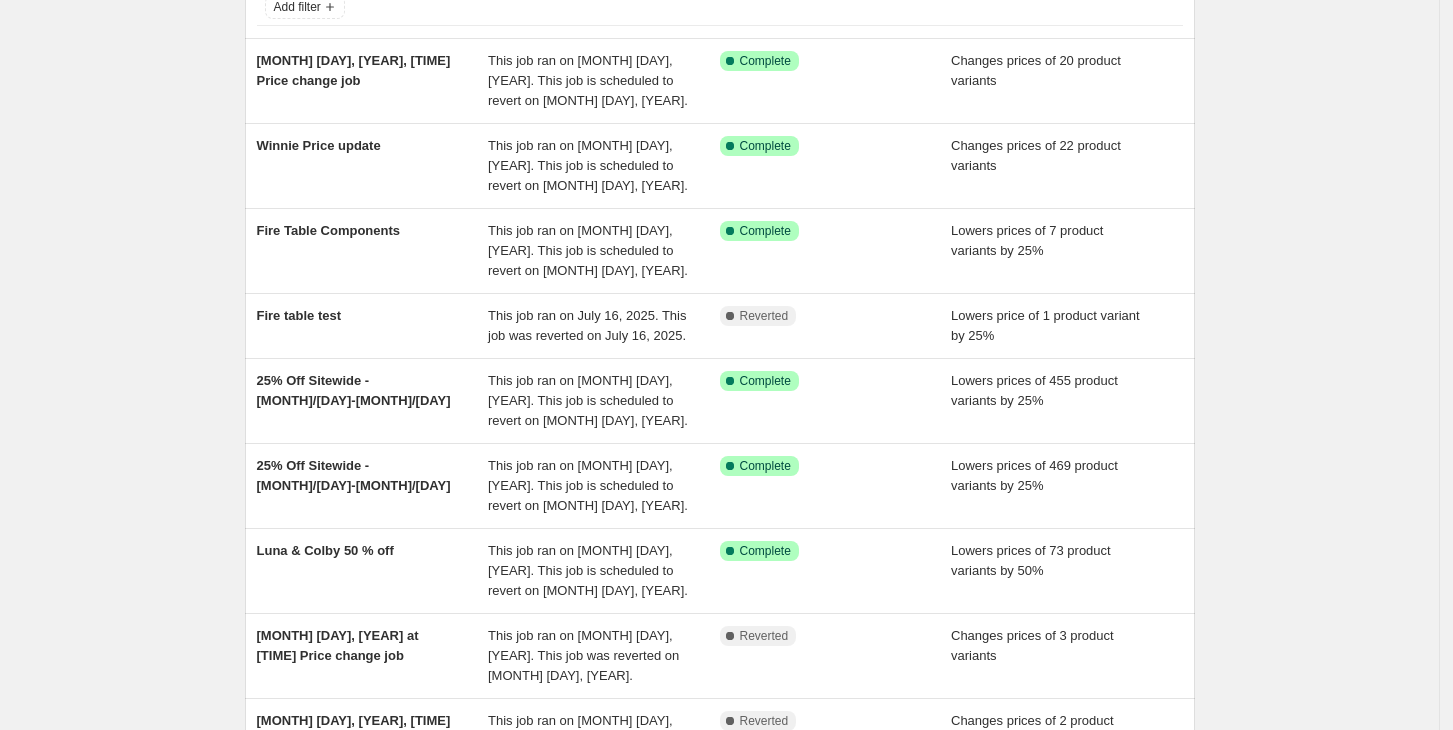 scroll, scrollTop: 145, scrollLeft: 0, axis: vertical 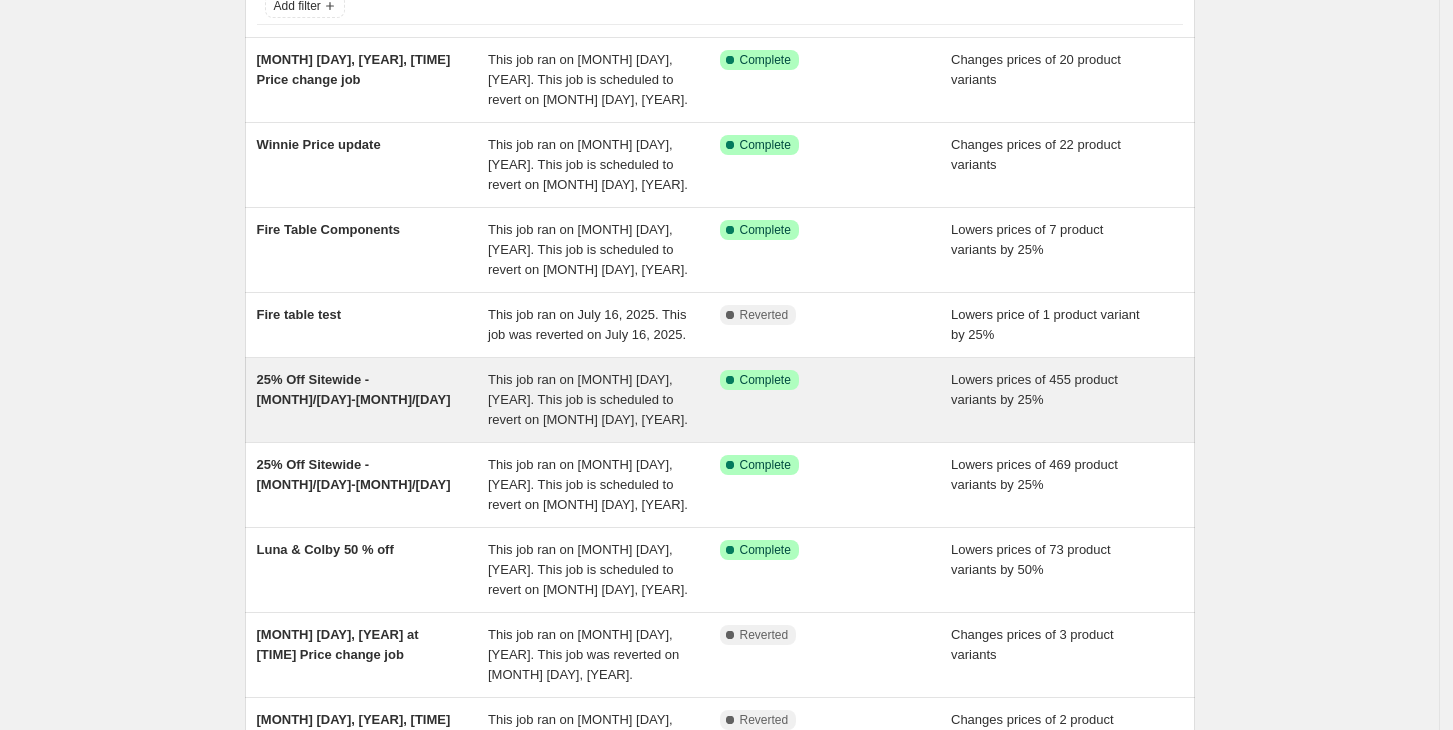 click on "This job ran on [MONTH] [DAY], [YEAR]. This job is scheduled to revert on [MONTH] [DAY], [YEAR]." at bounding box center [588, 399] 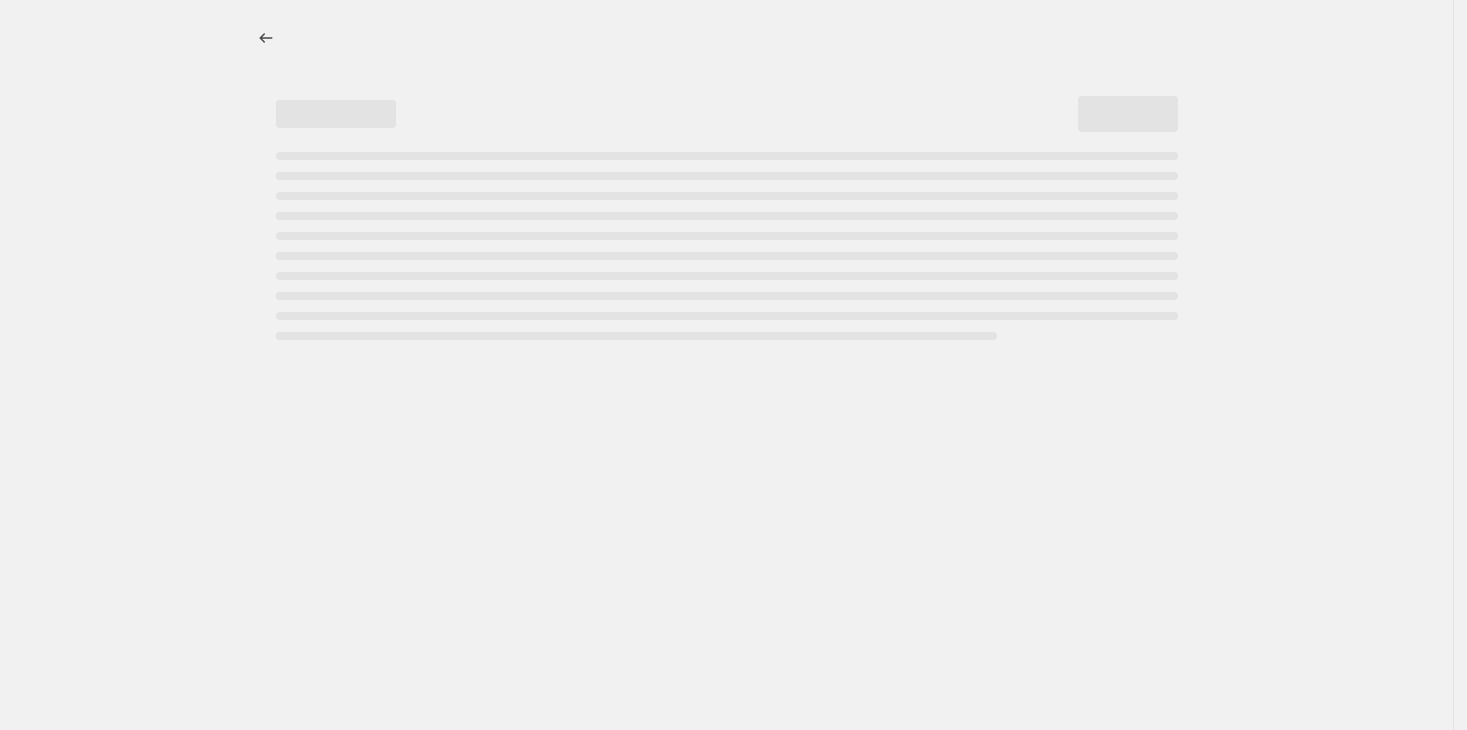 select on "percentage" 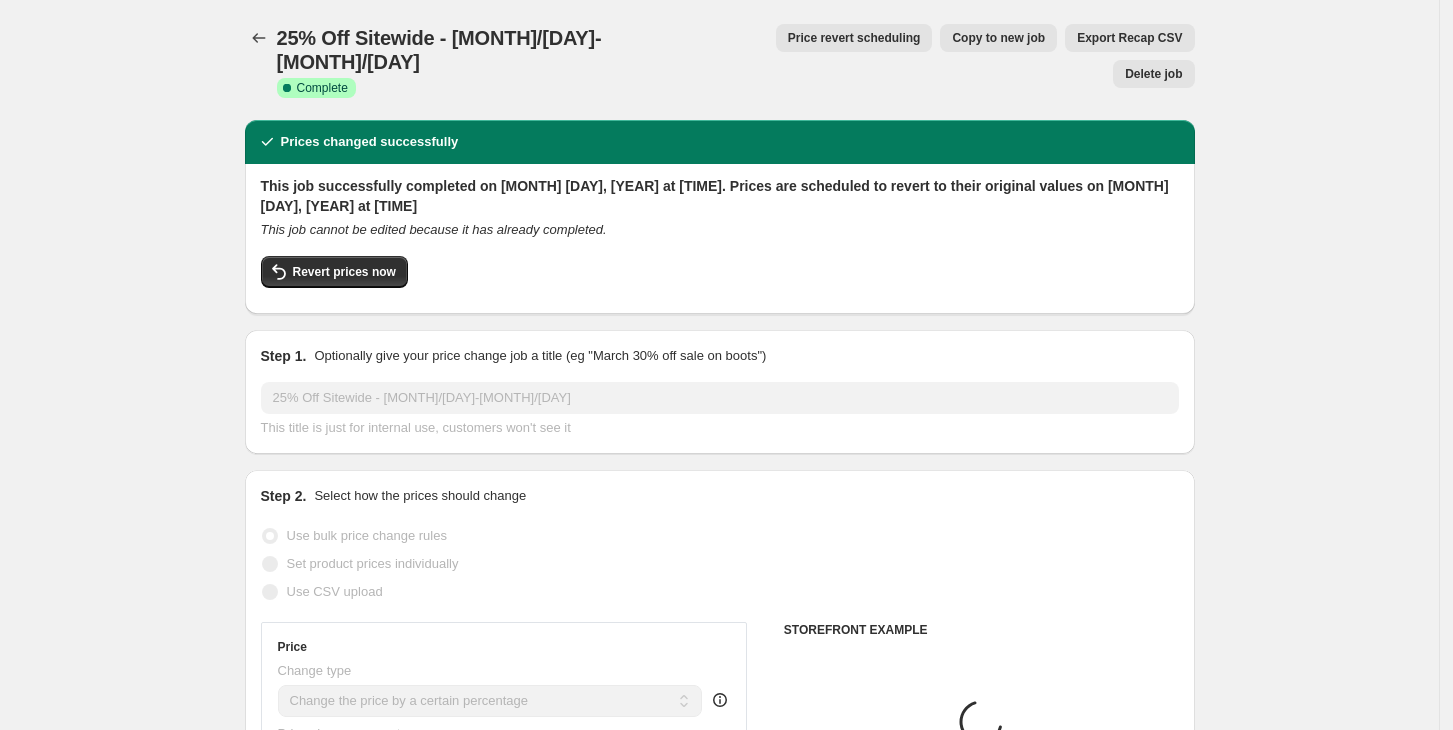 click on "Price revert scheduling" at bounding box center (854, 38) 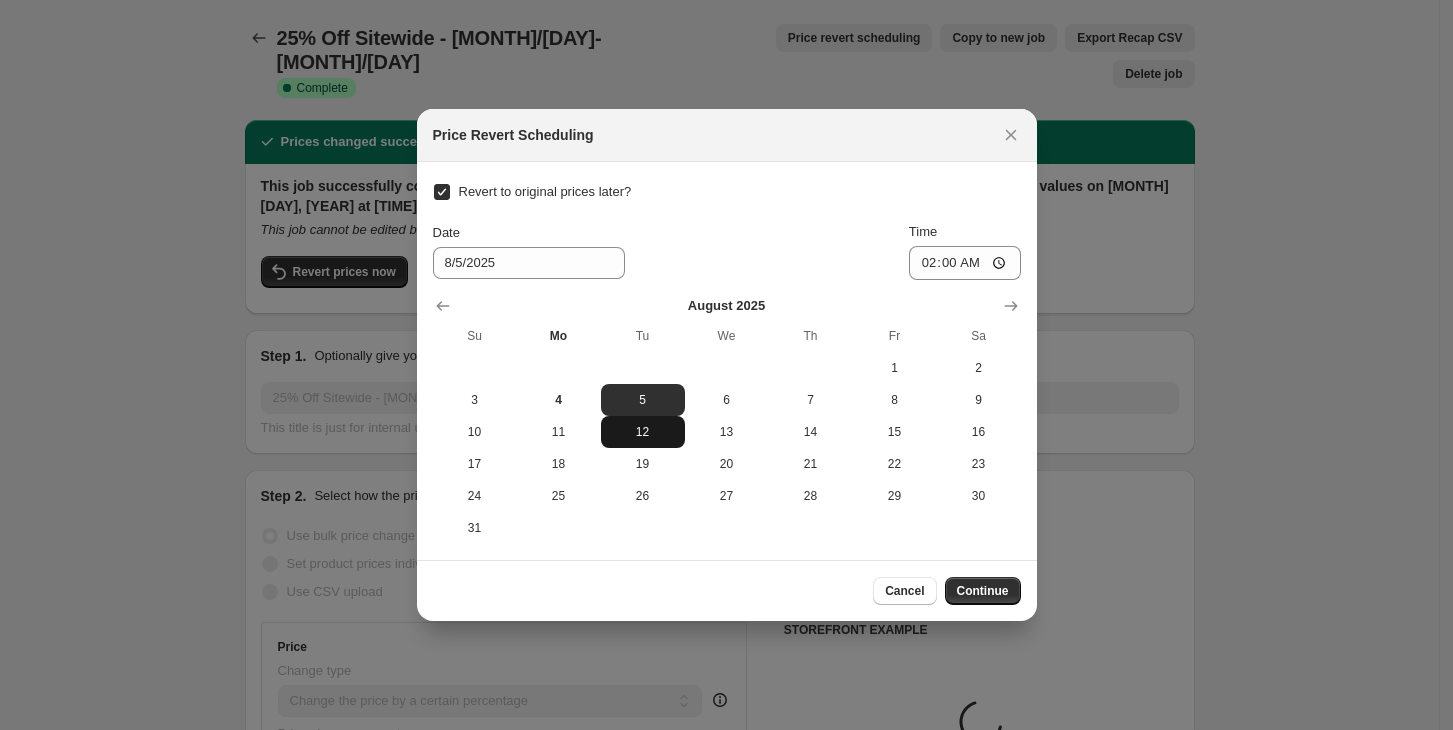 click on "12" at bounding box center [643, 432] 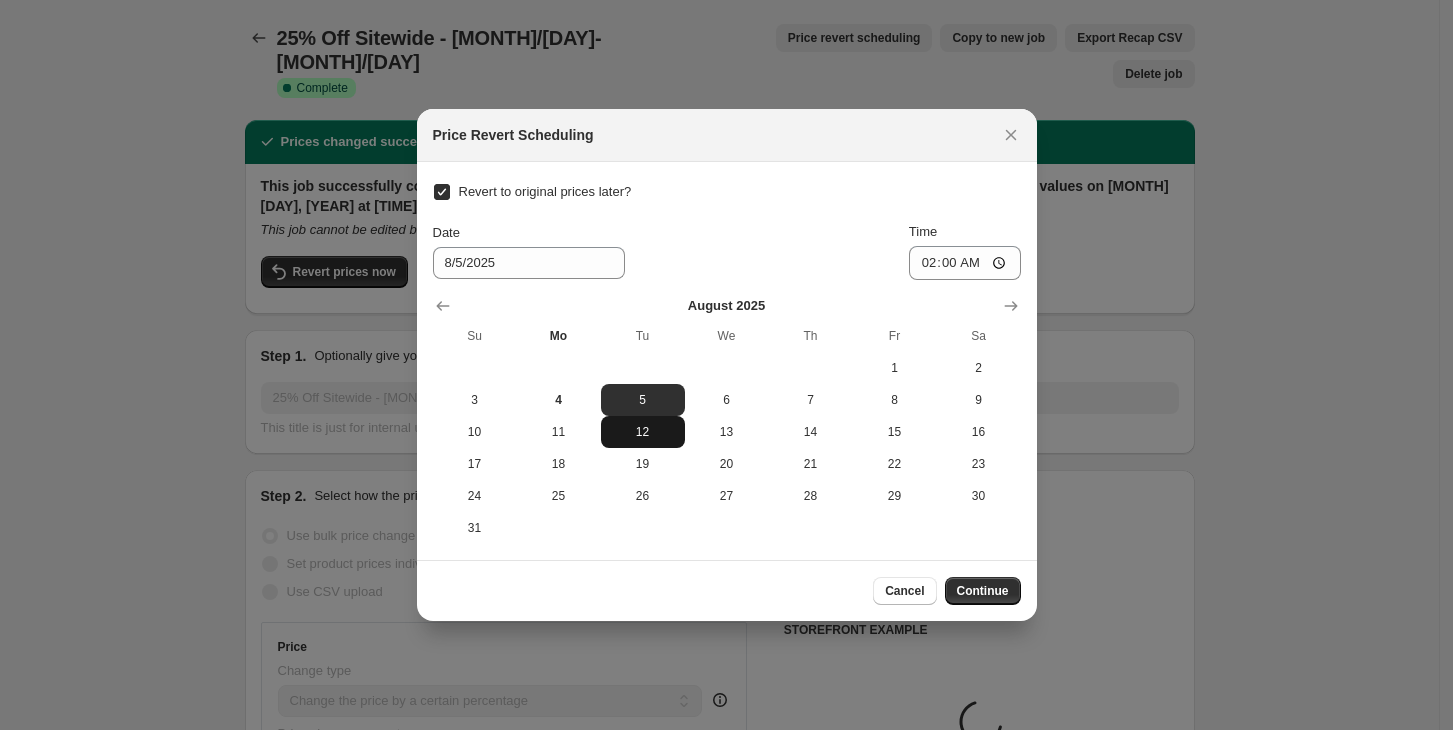 type on "8/12/2025" 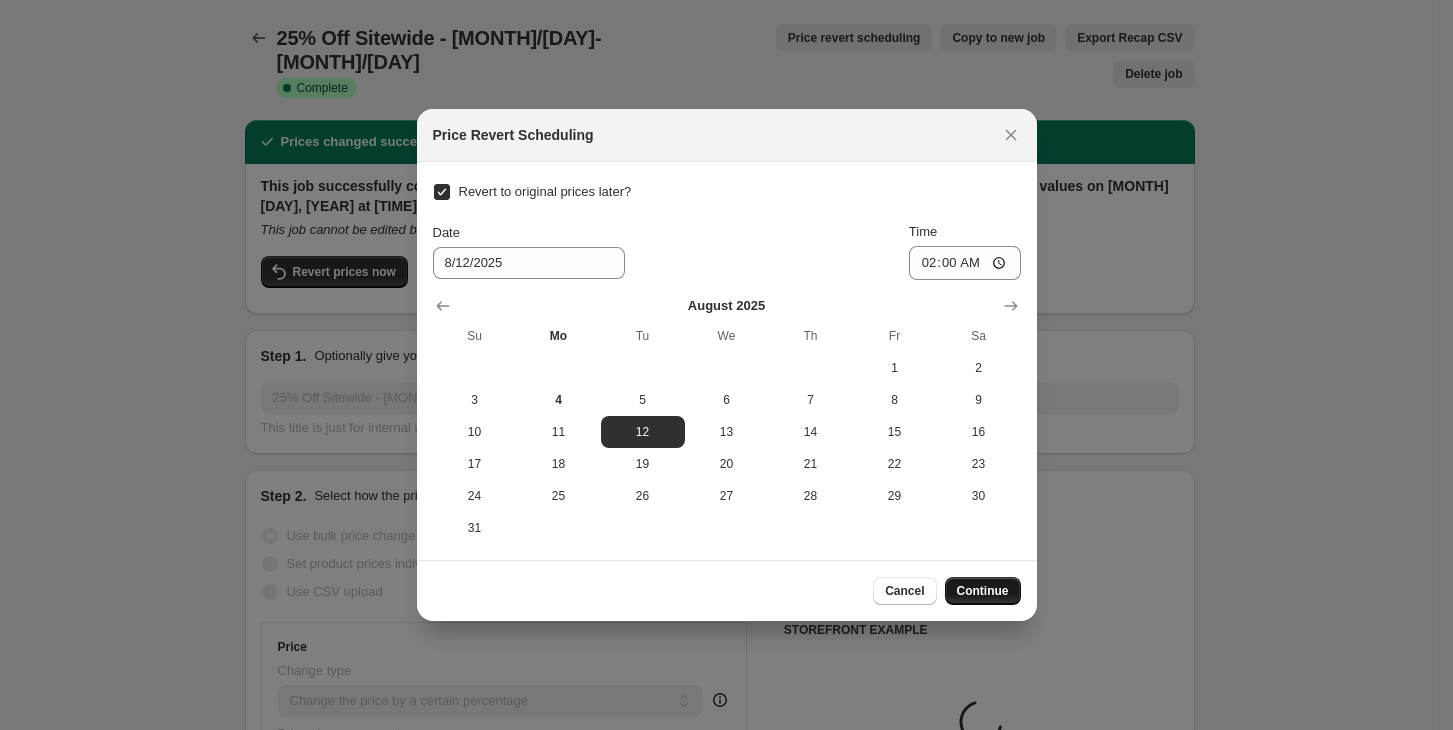 click on "Continue" at bounding box center [983, 591] 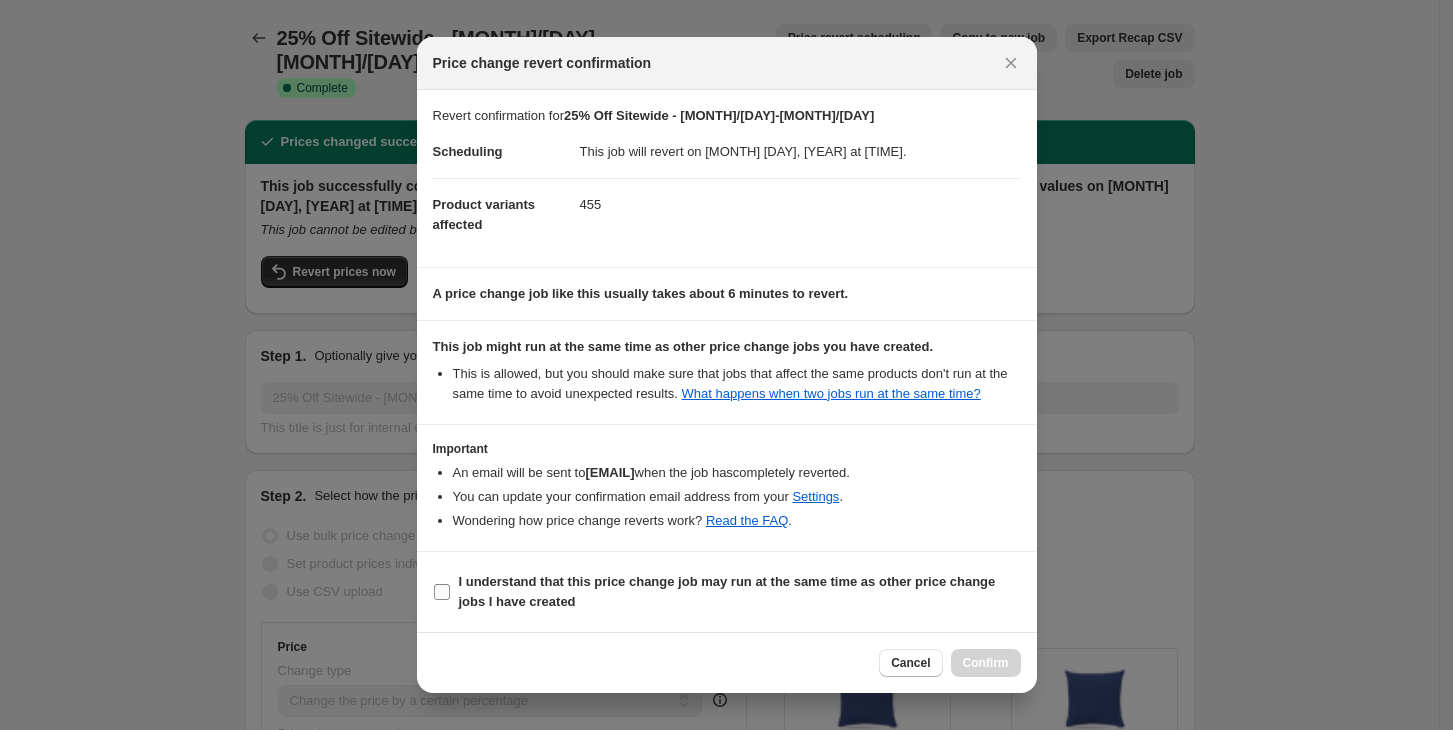 click on "I understand that this price change job may run at the same time as other price change jobs I have created" at bounding box center [442, 592] 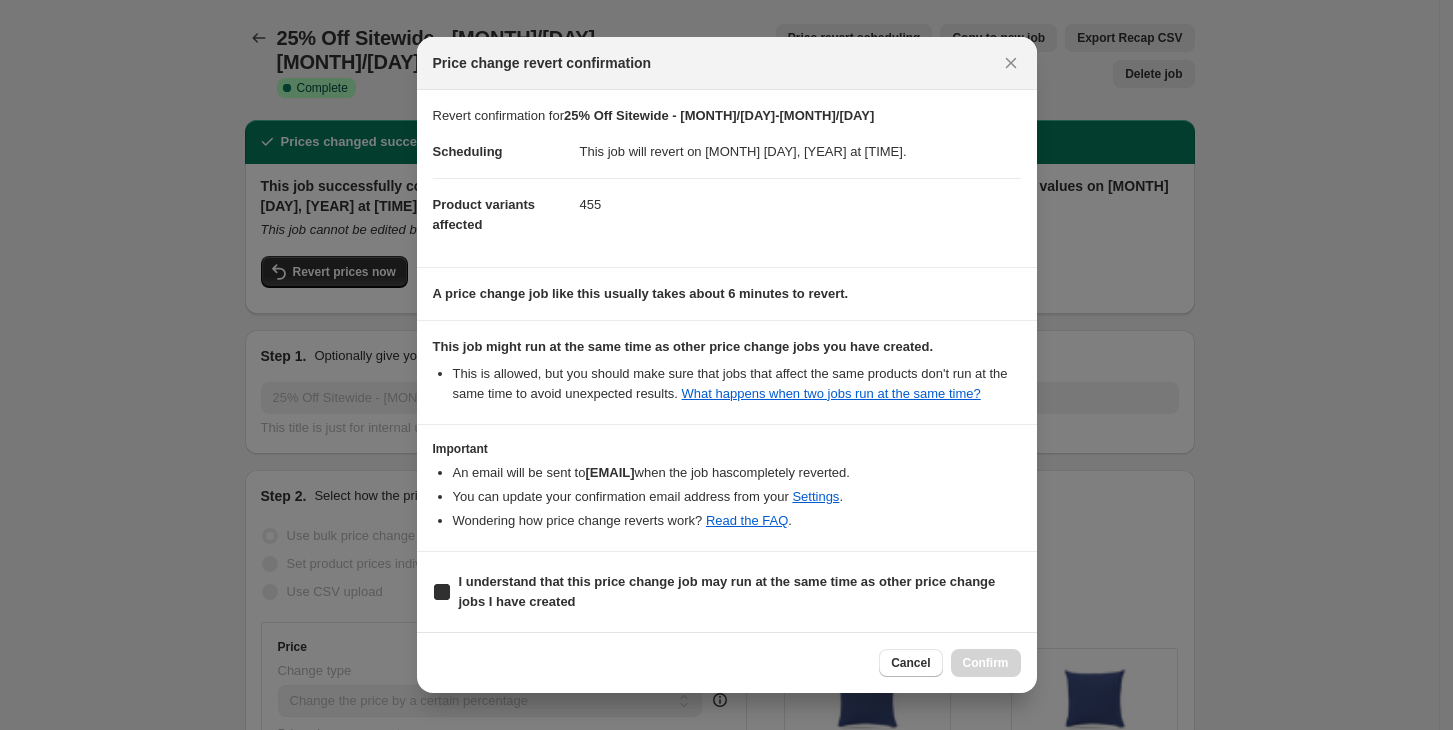 checkbox on "true" 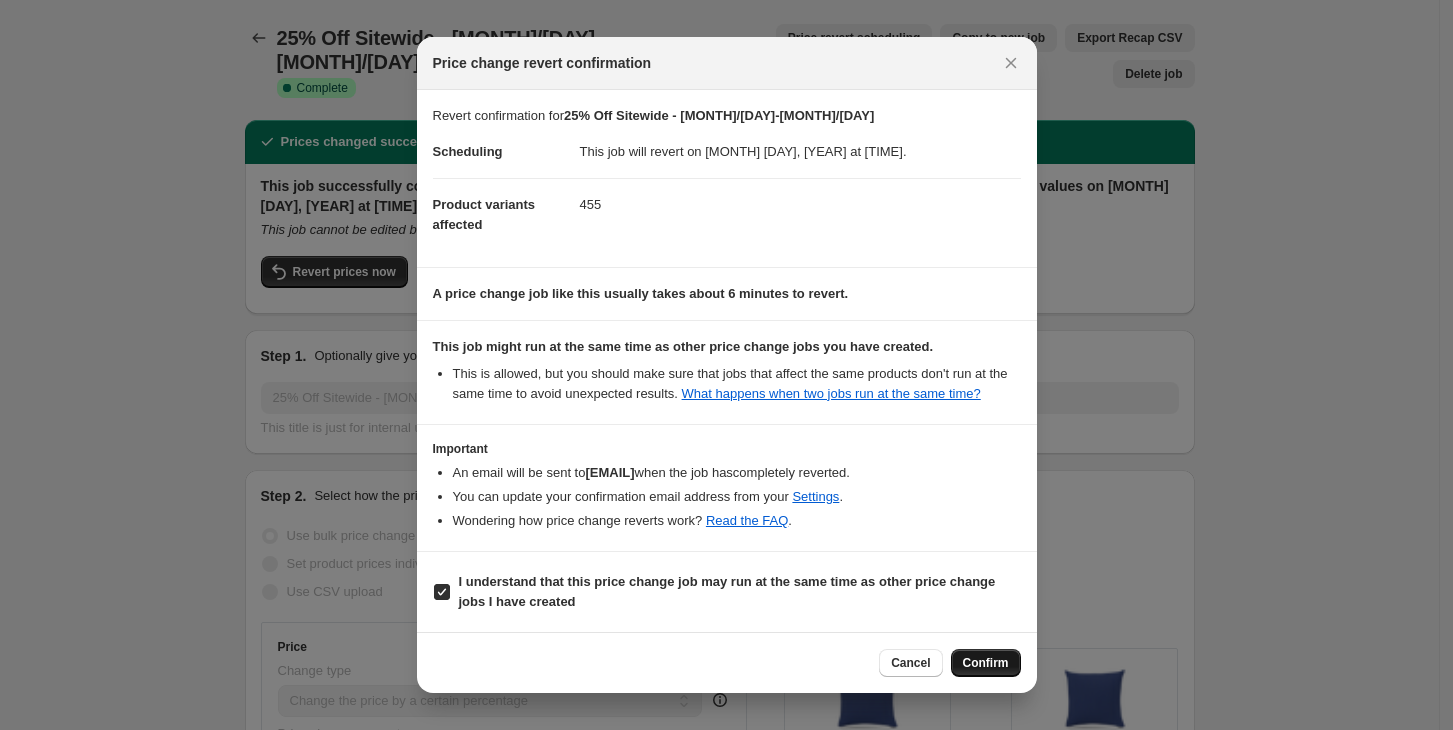 click on "Confirm" at bounding box center (986, 663) 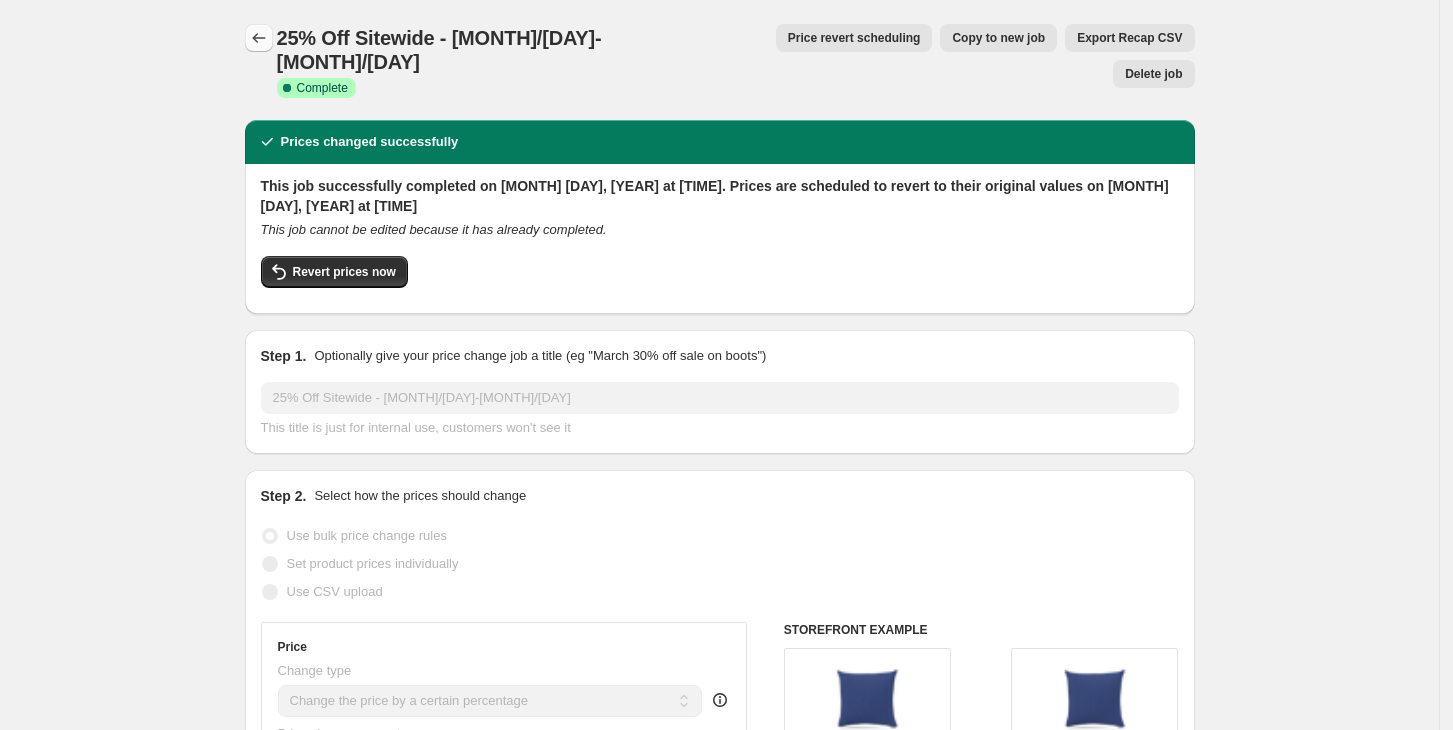 click 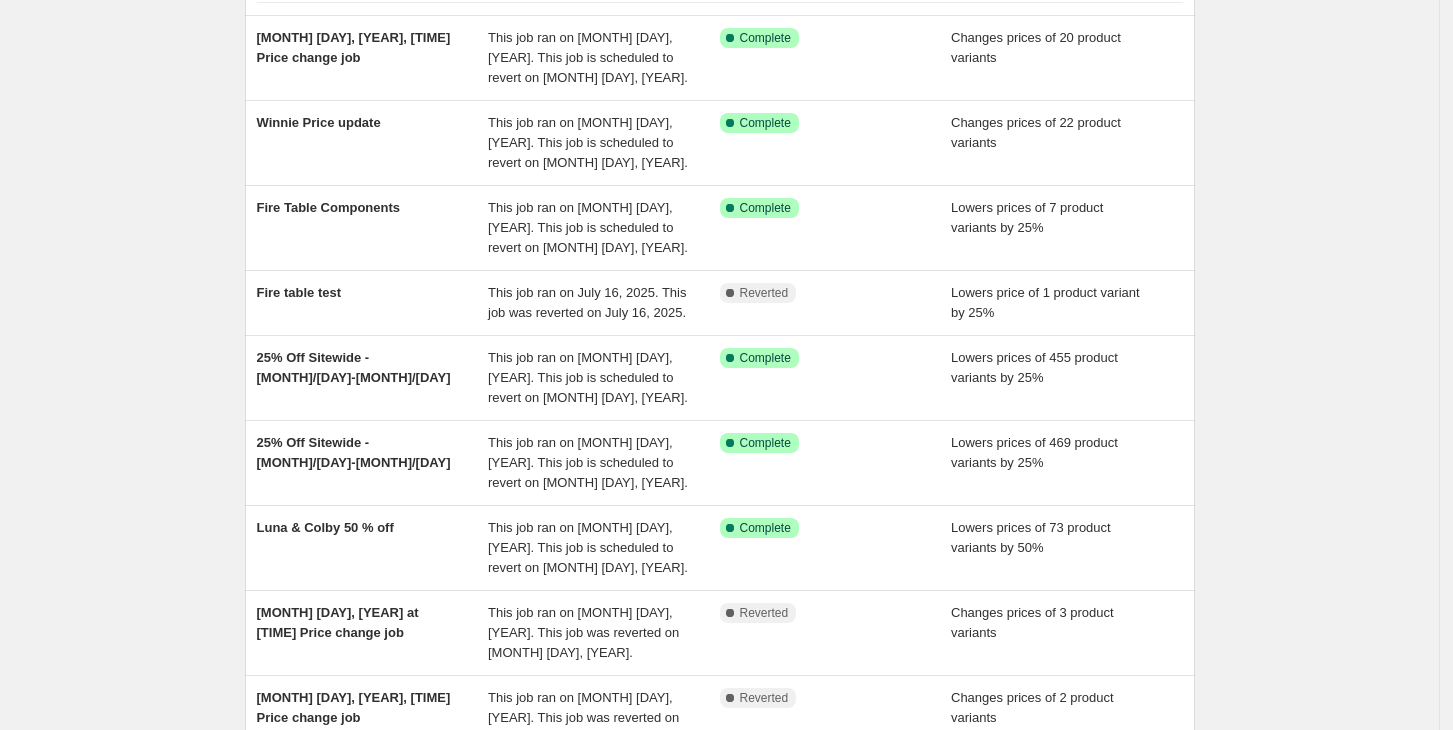 scroll, scrollTop: 170, scrollLeft: 0, axis: vertical 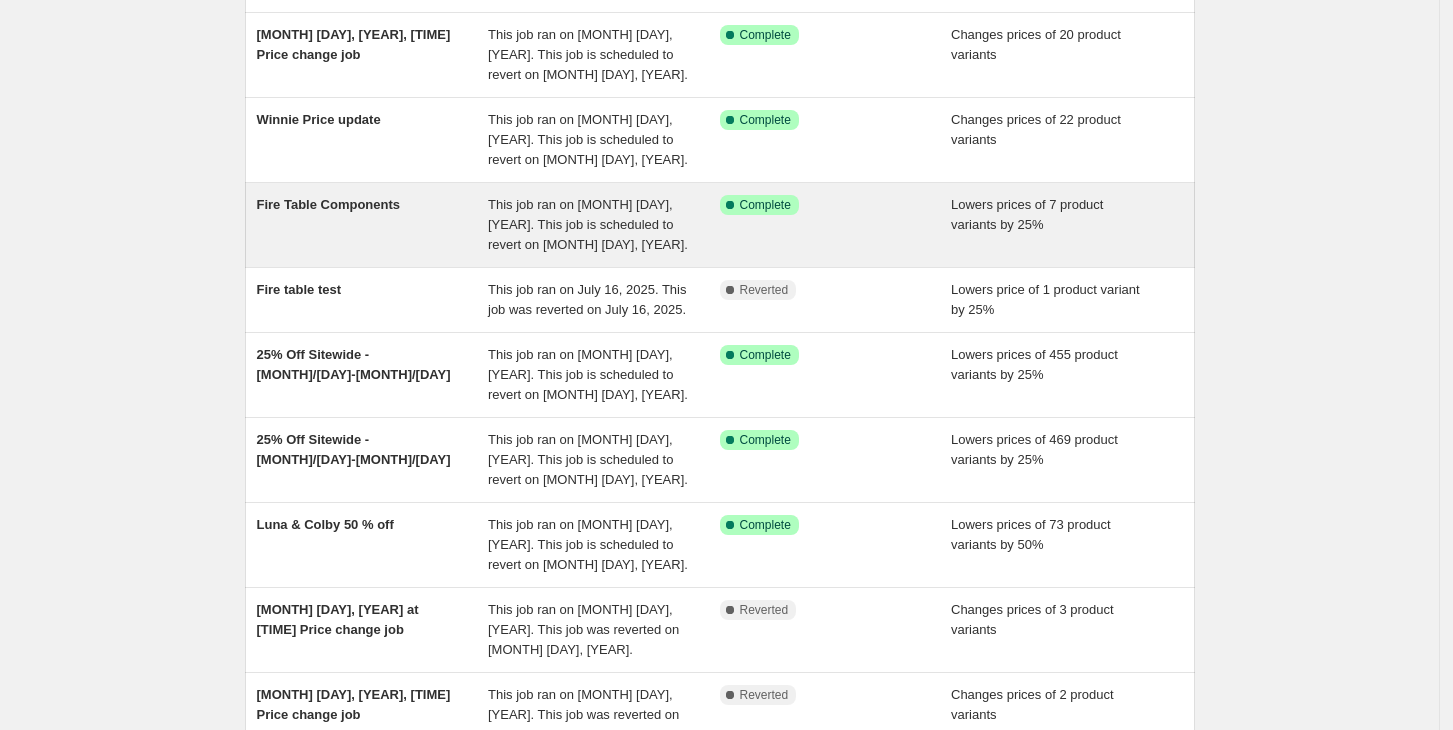 click on "Fire Table Components" at bounding box center (373, 225) 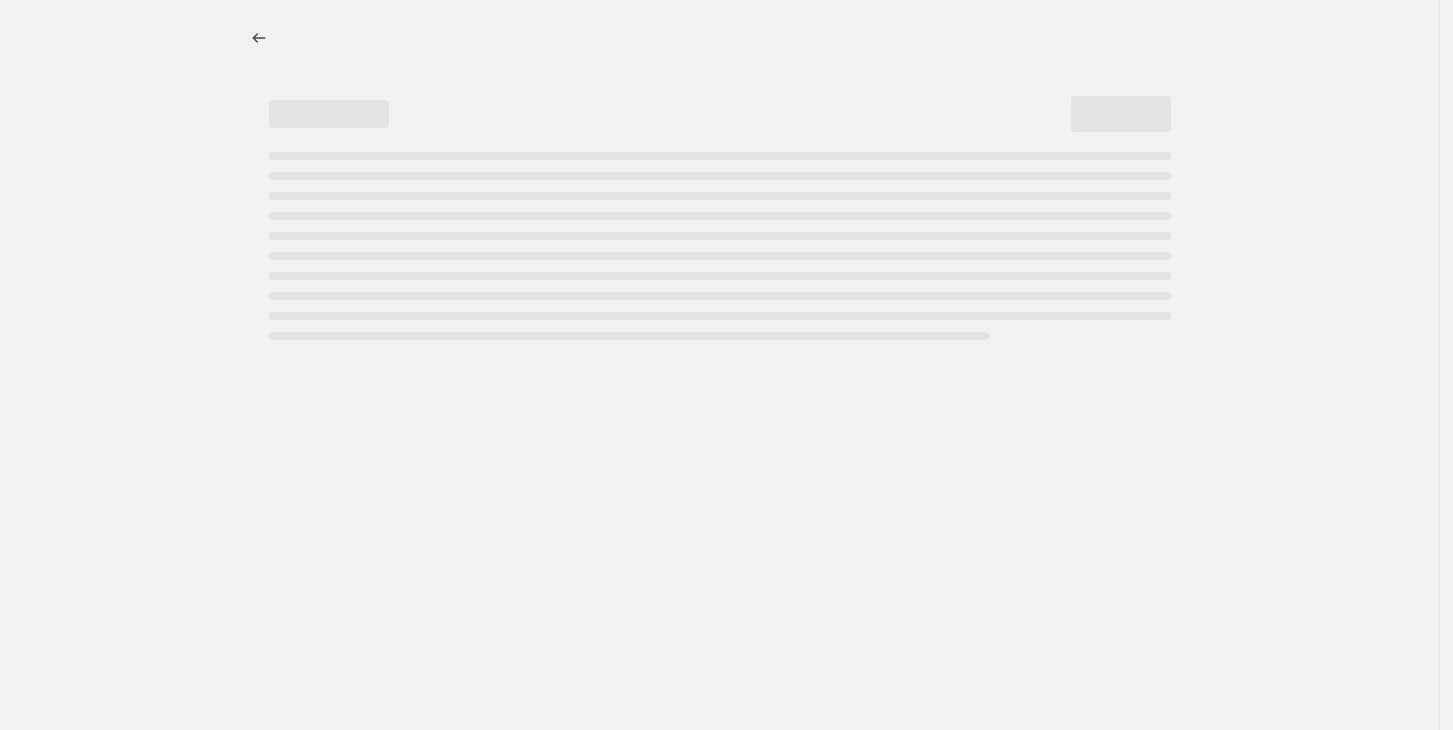 scroll, scrollTop: 0, scrollLeft: 0, axis: both 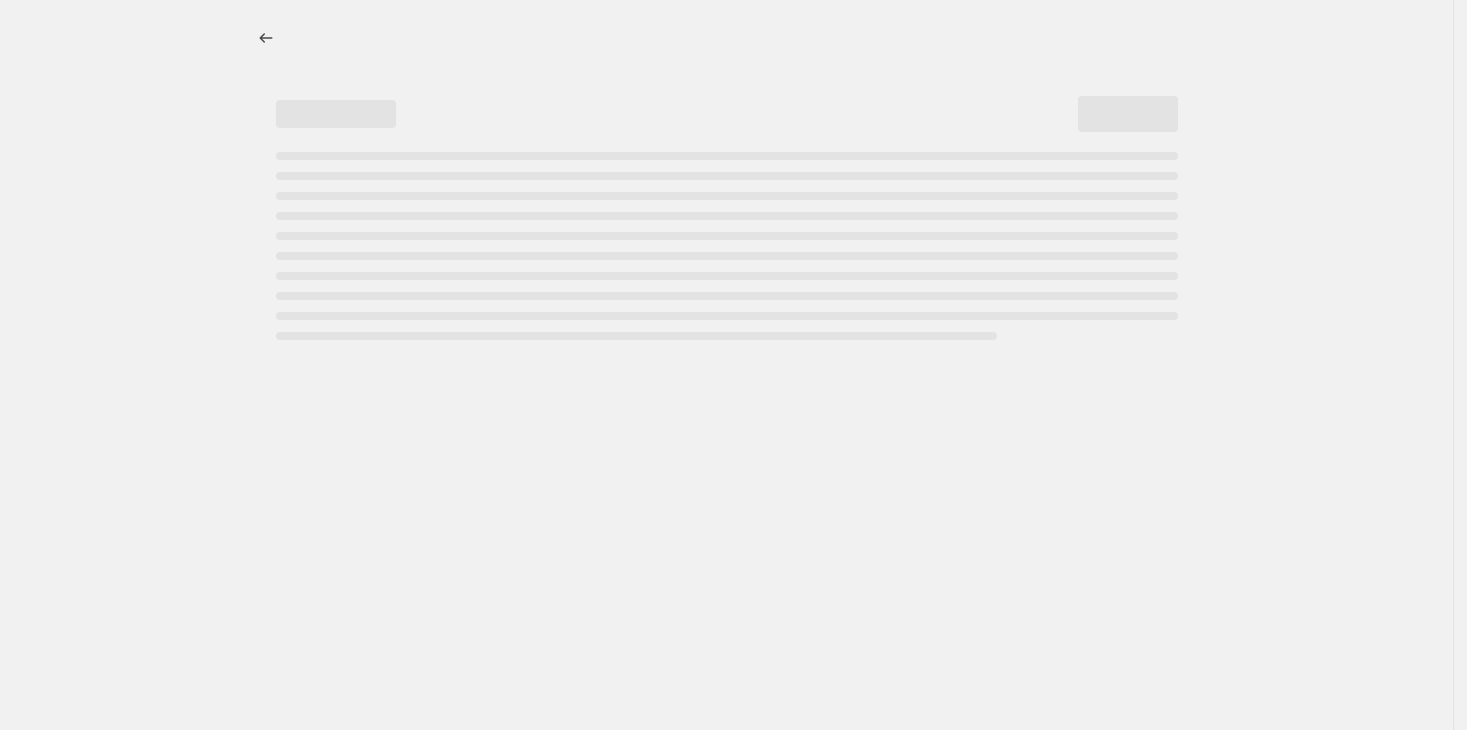 select on "percentage" 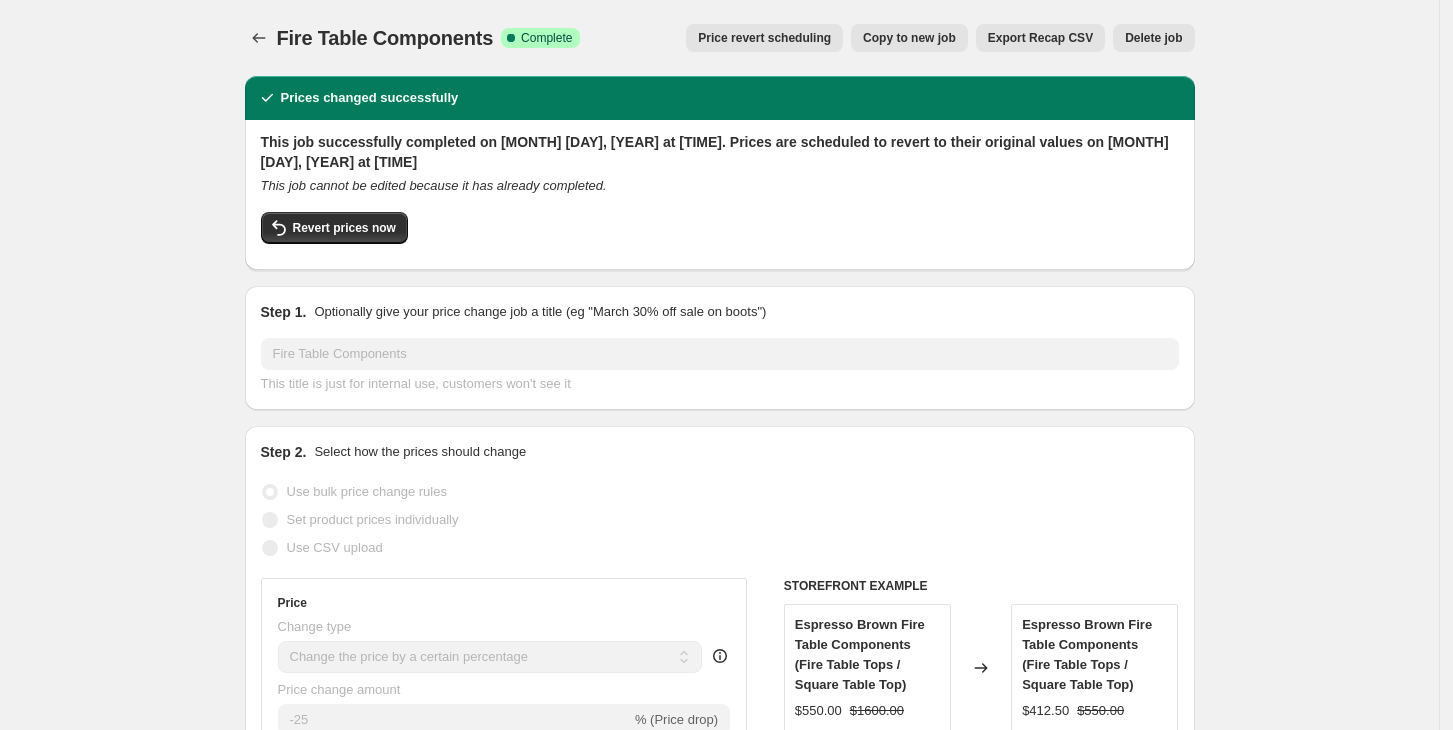 click on "Price revert scheduling" at bounding box center (764, 38) 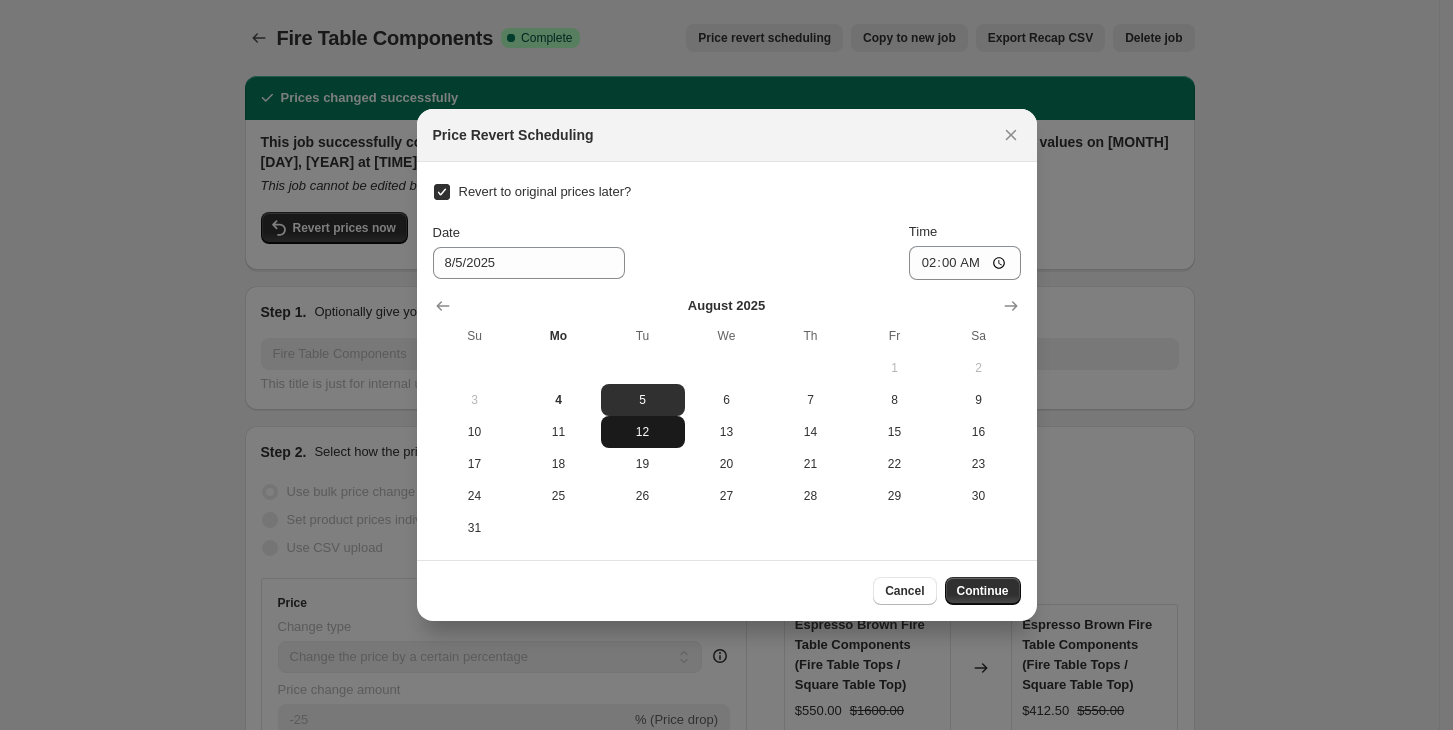 click on "12" at bounding box center (643, 432) 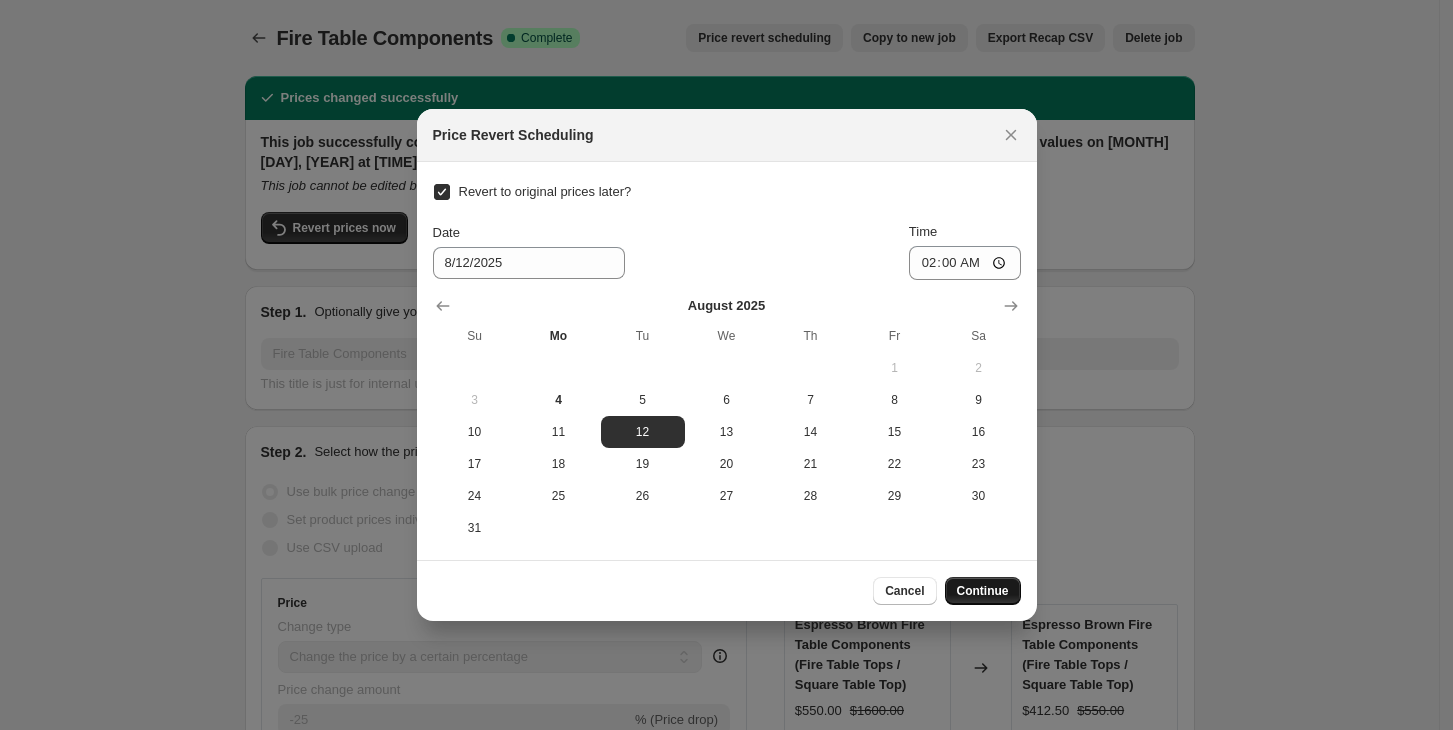 click on "Continue" at bounding box center [983, 591] 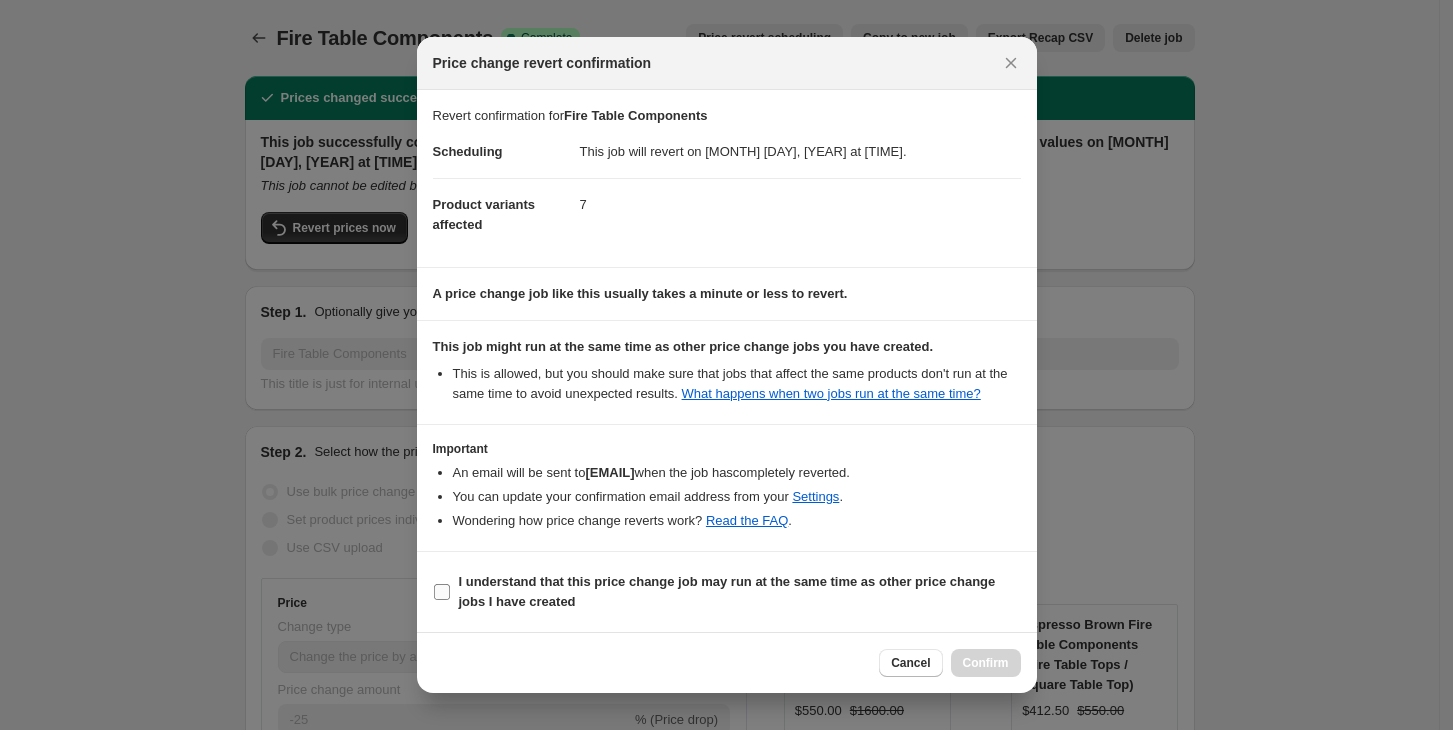 click on "I understand that this price change job may run at the same time as other price change jobs I have created" at bounding box center (442, 592) 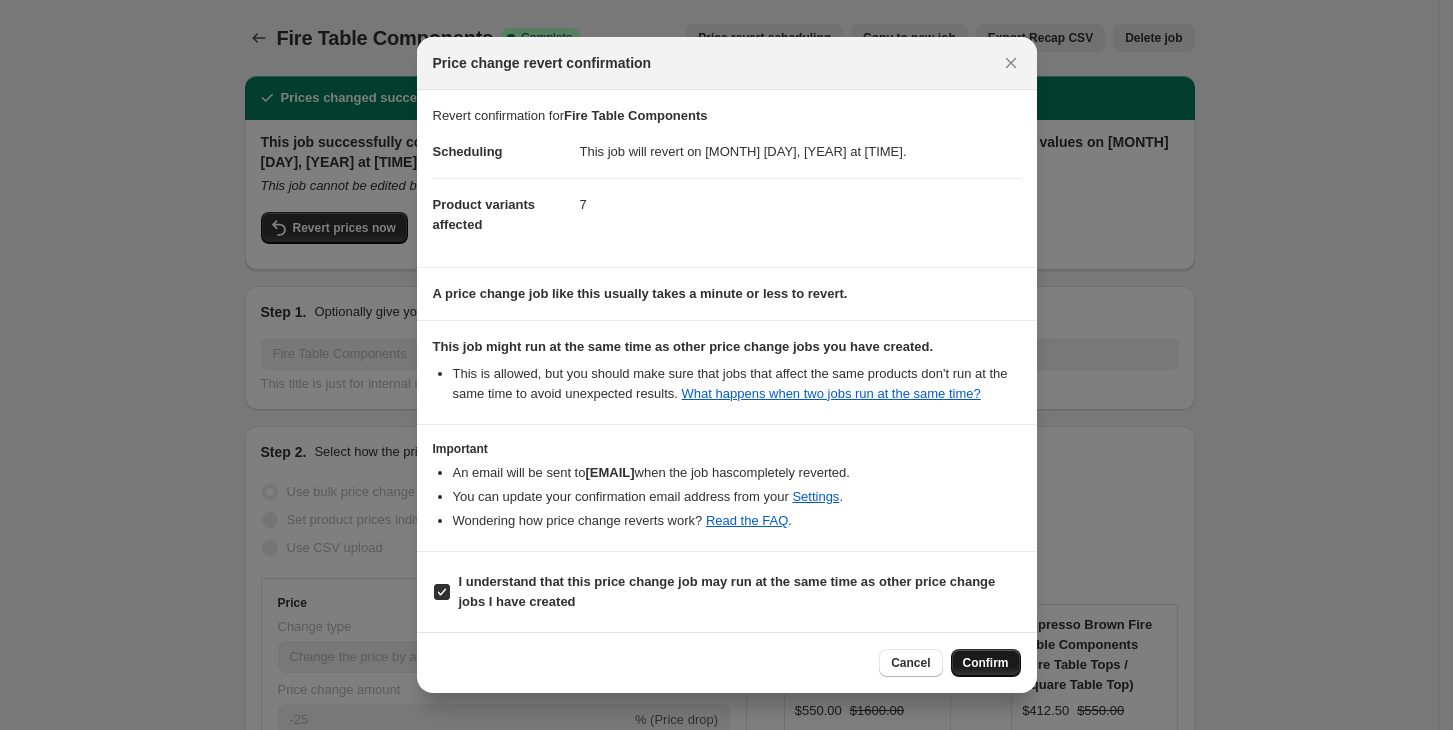 click on "Confirm" at bounding box center [986, 663] 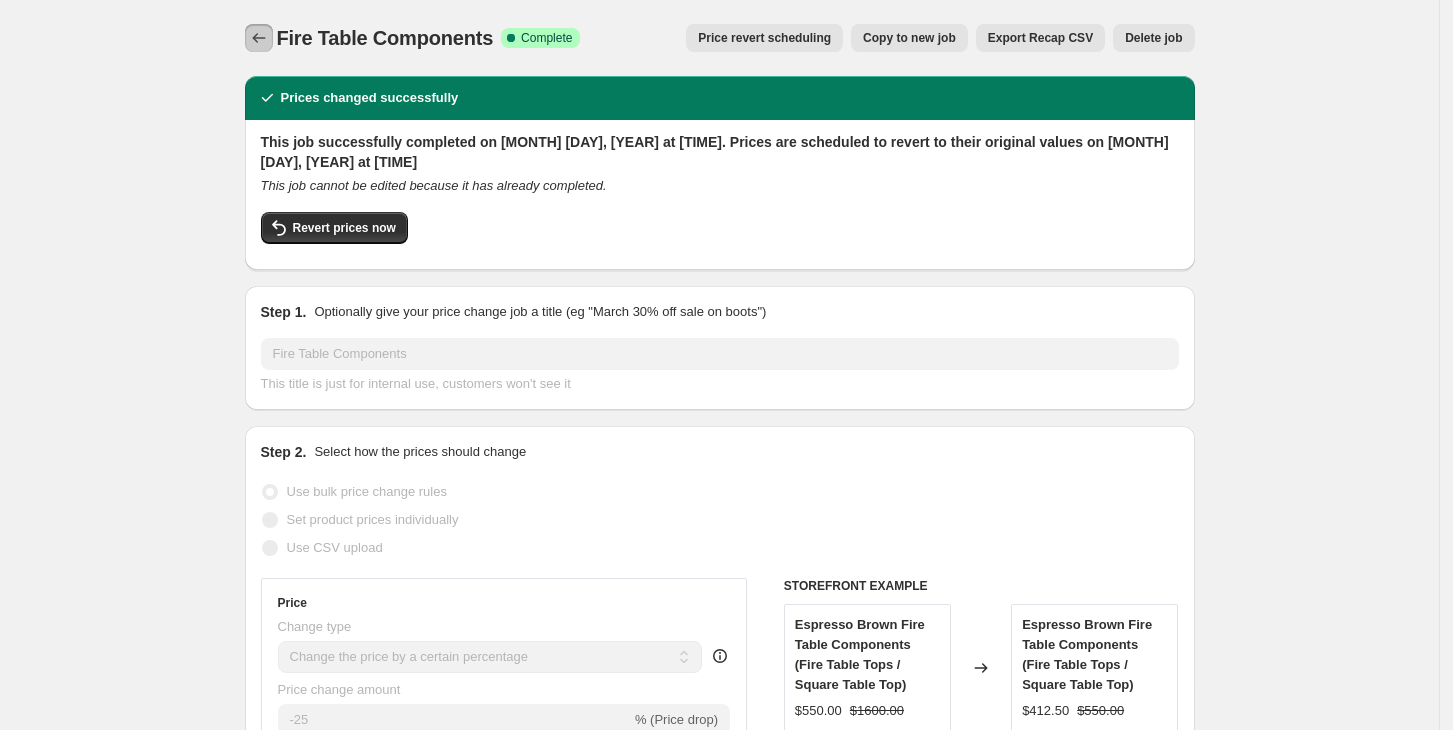 click 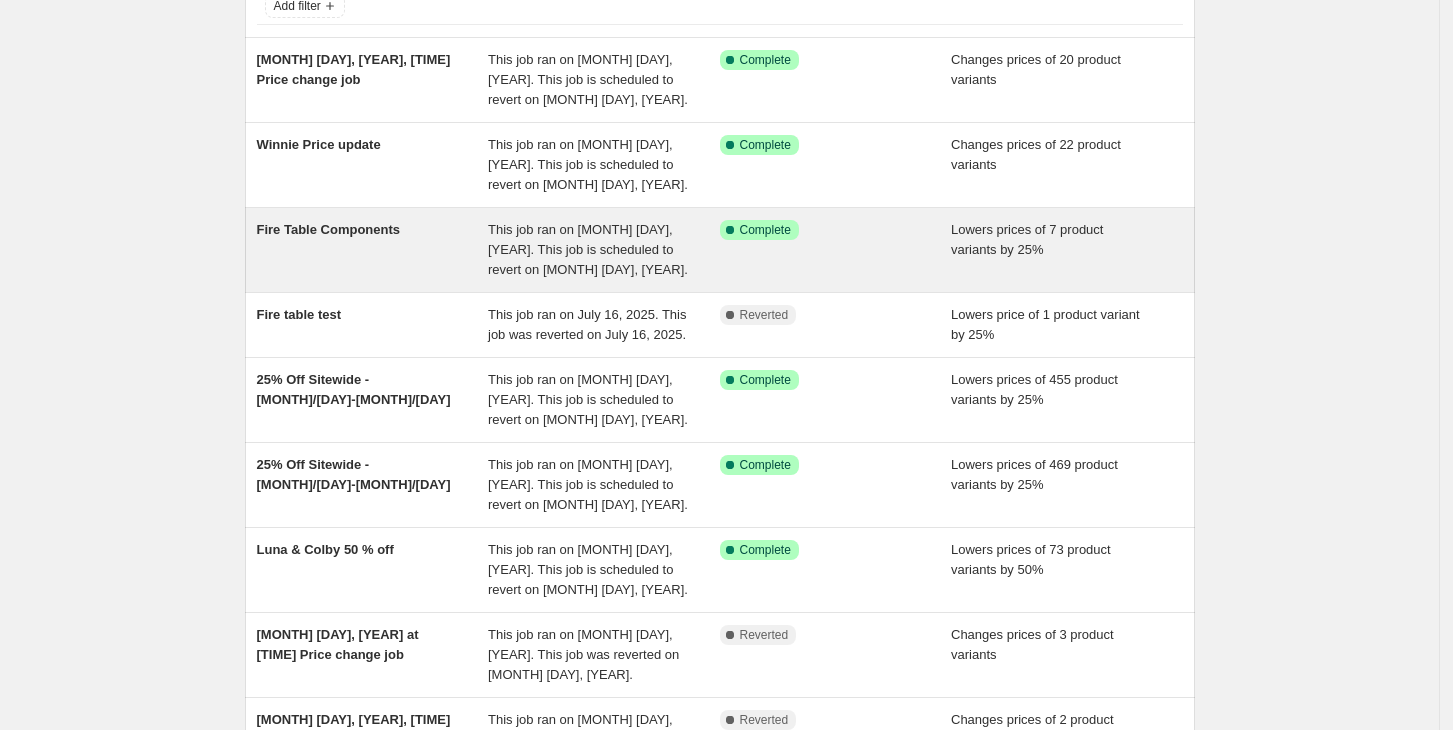 scroll, scrollTop: 149, scrollLeft: 0, axis: vertical 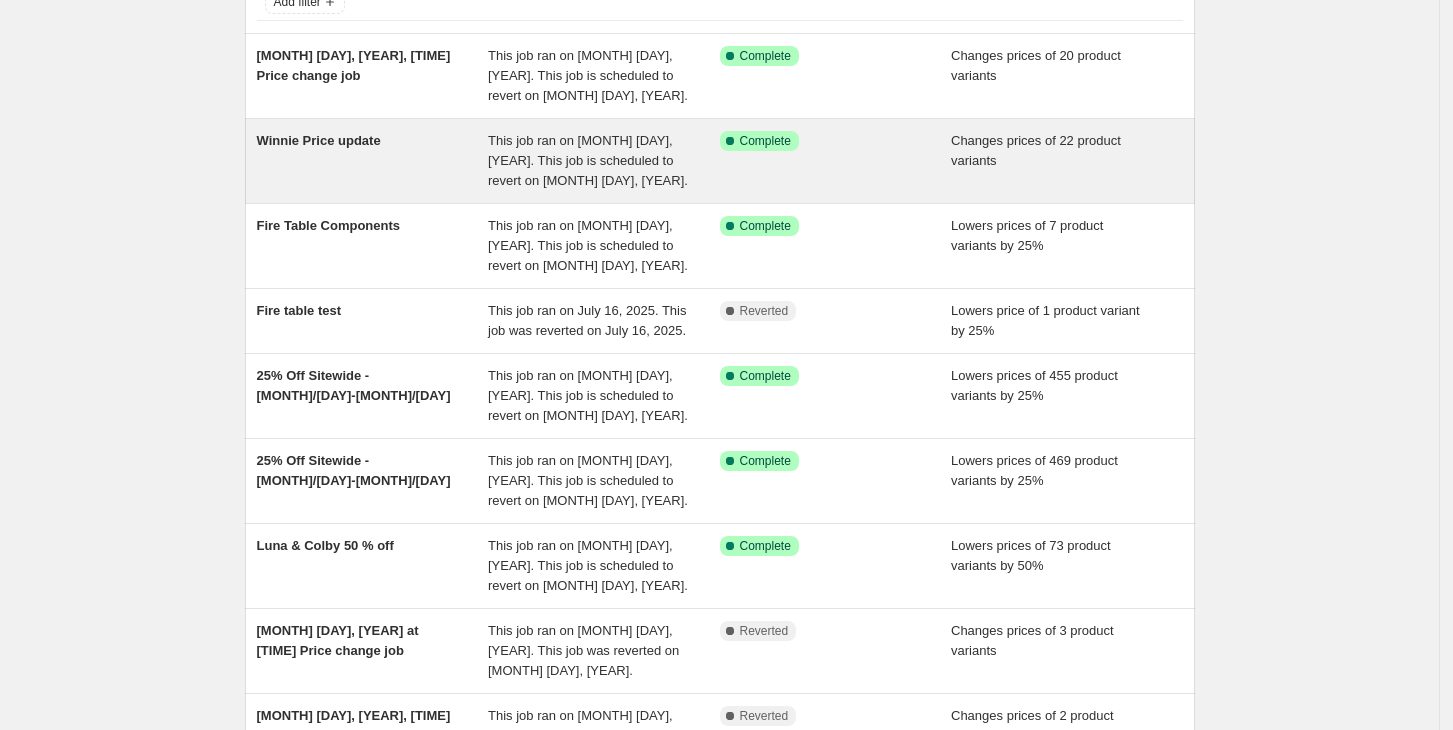 click on "Winnie Price update" at bounding box center [373, 161] 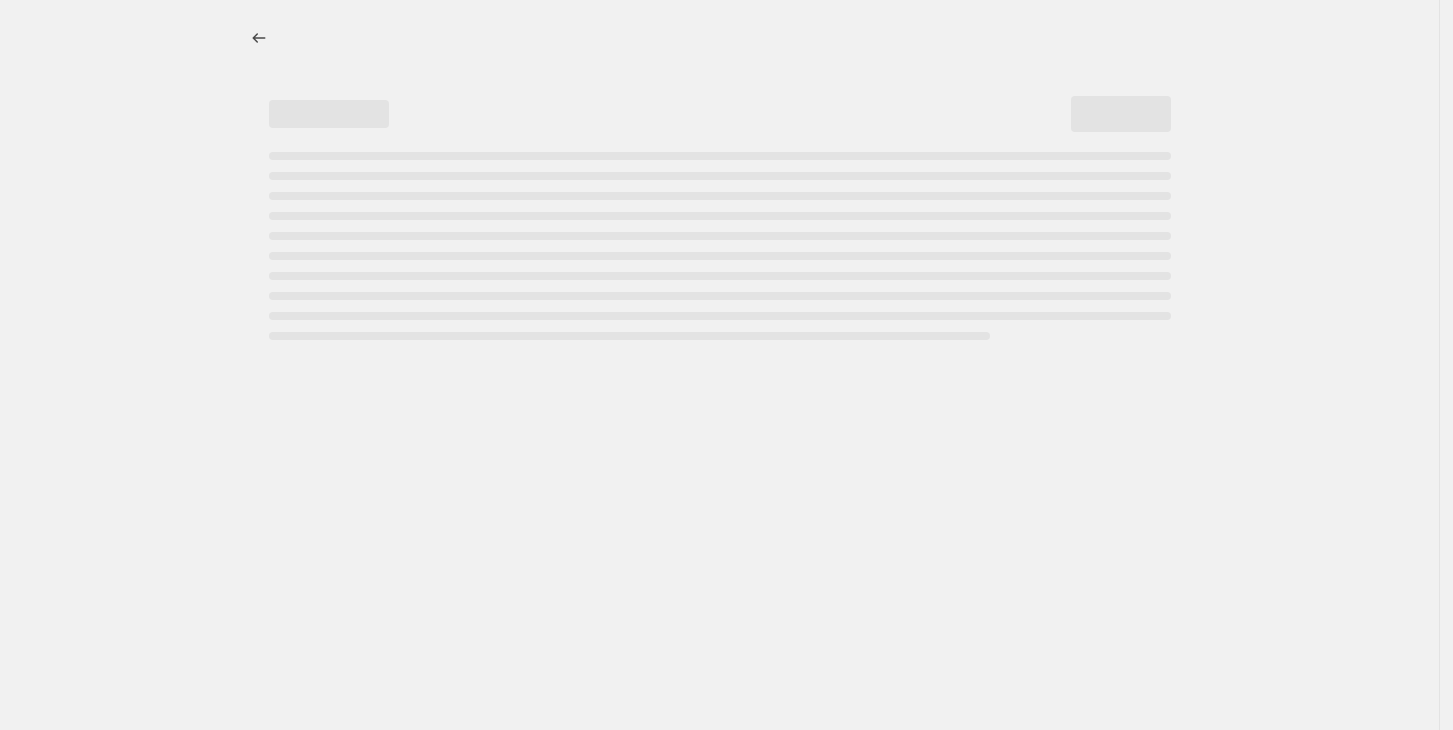 scroll, scrollTop: 0, scrollLeft: 0, axis: both 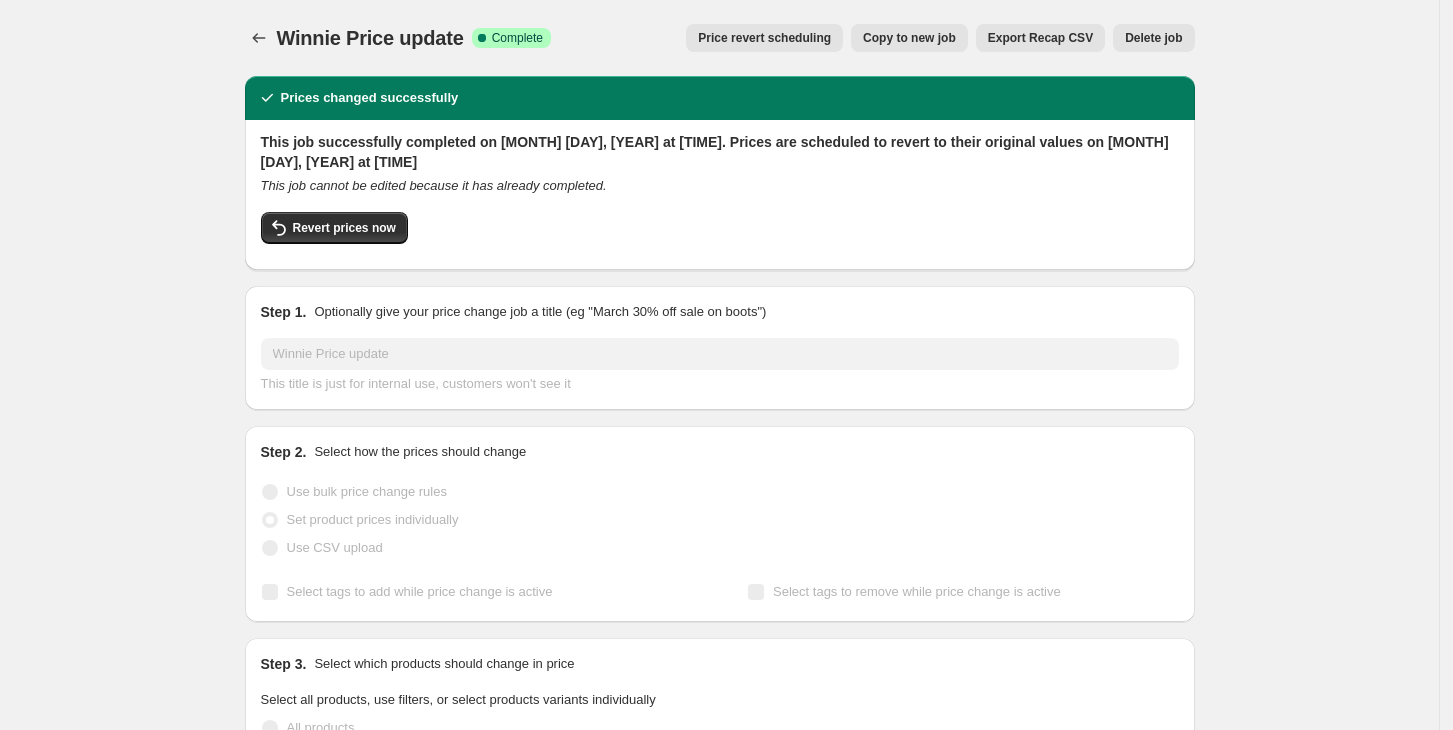 click on "Price revert scheduling" at bounding box center [764, 38] 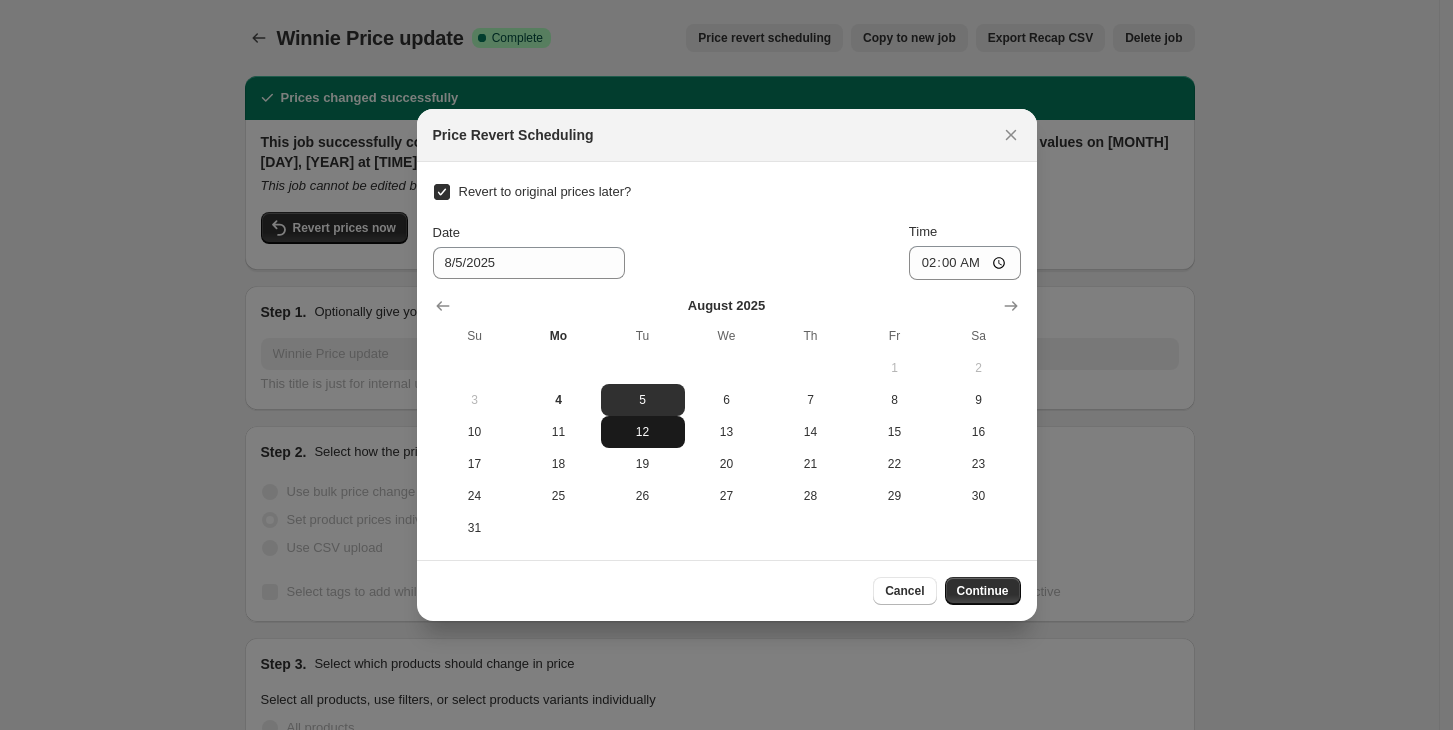 click on "12" at bounding box center [643, 432] 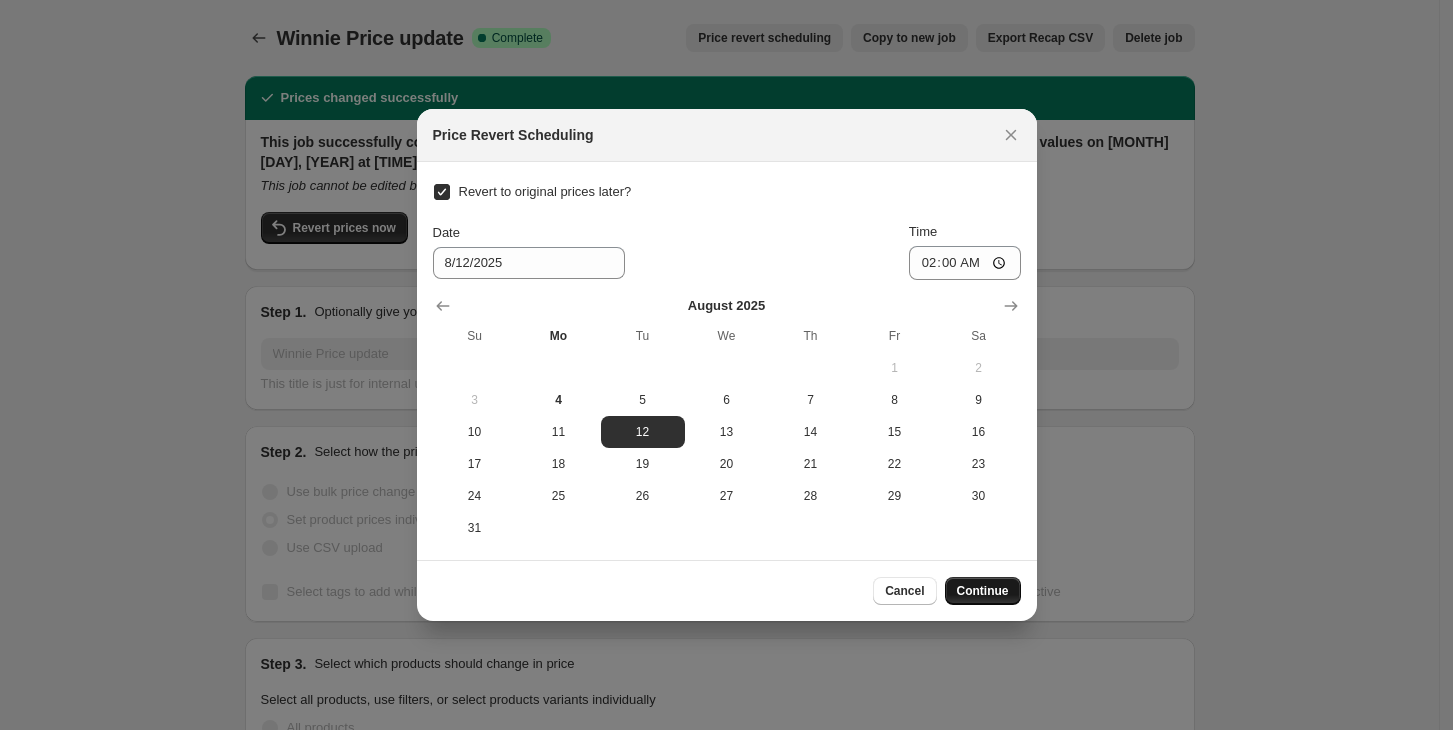 click on "Continue" at bounding box center [983, 591] 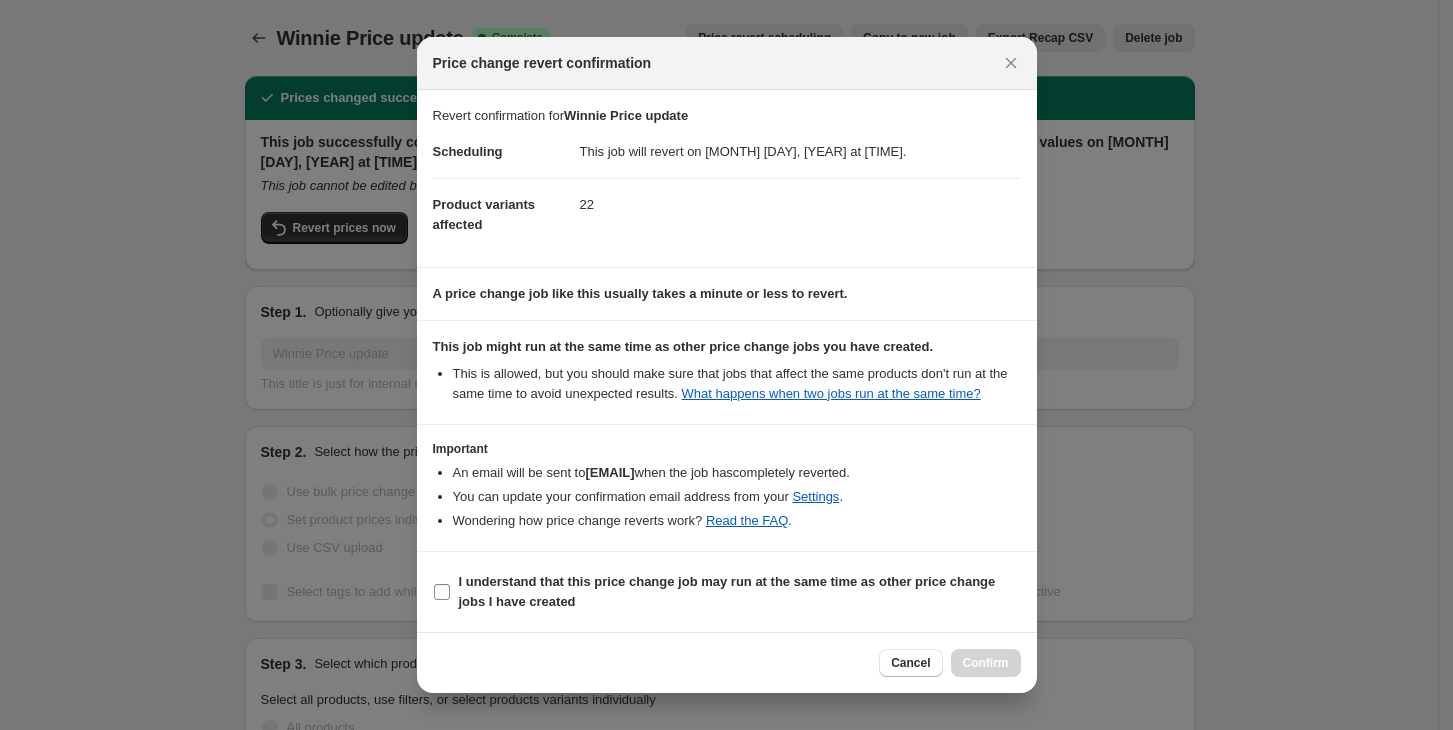click on "I understand that this price change job may run at the same time as other price change jobs I have created" at bounding box center [727, 592] 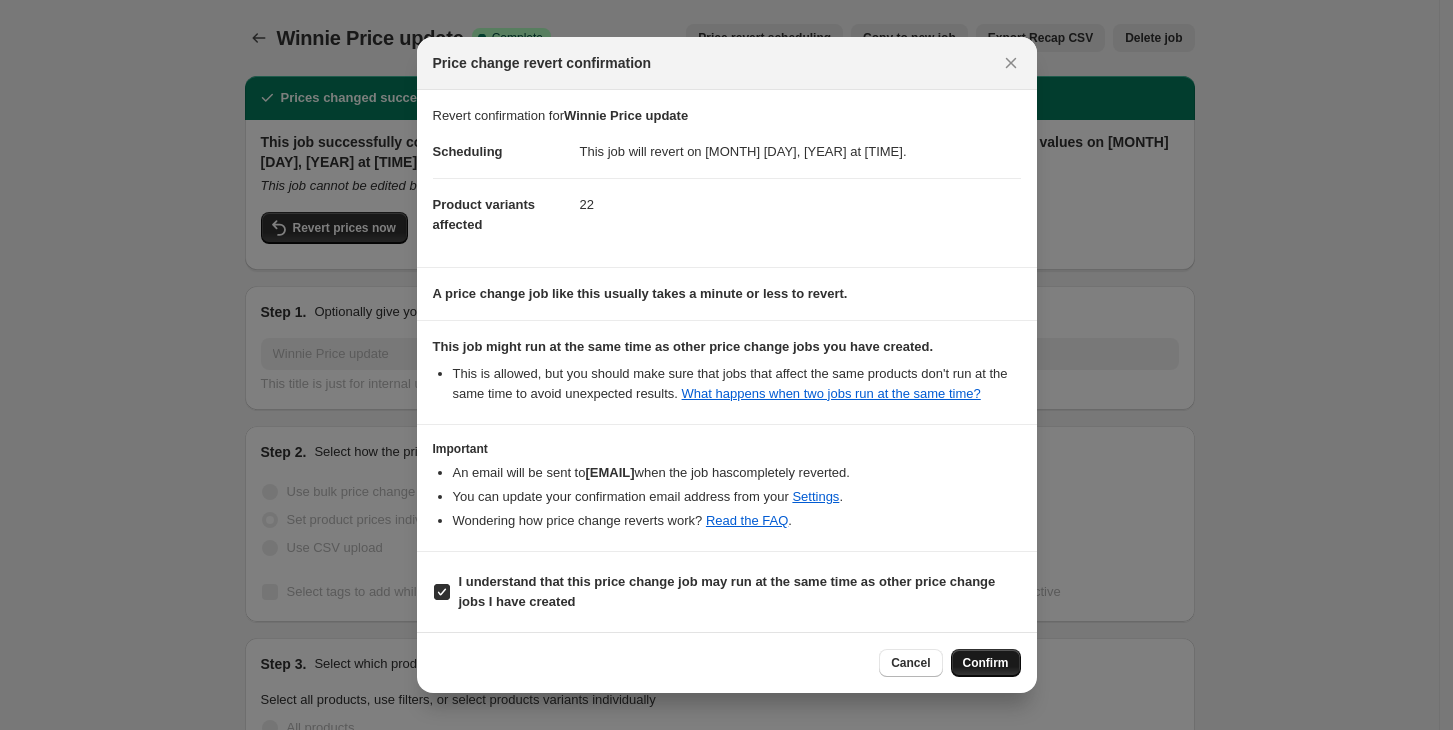 click on "Confirm" at bounding box center (986, 663) 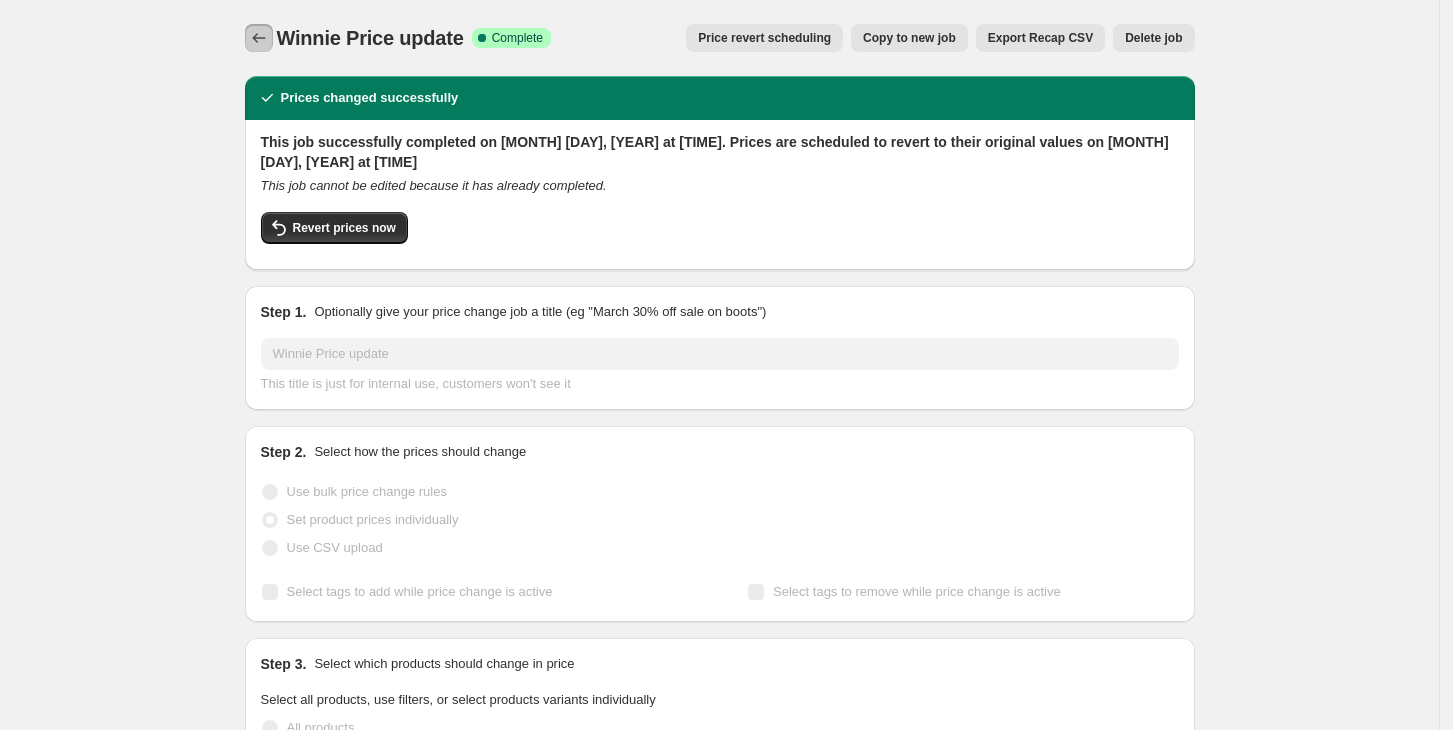 click 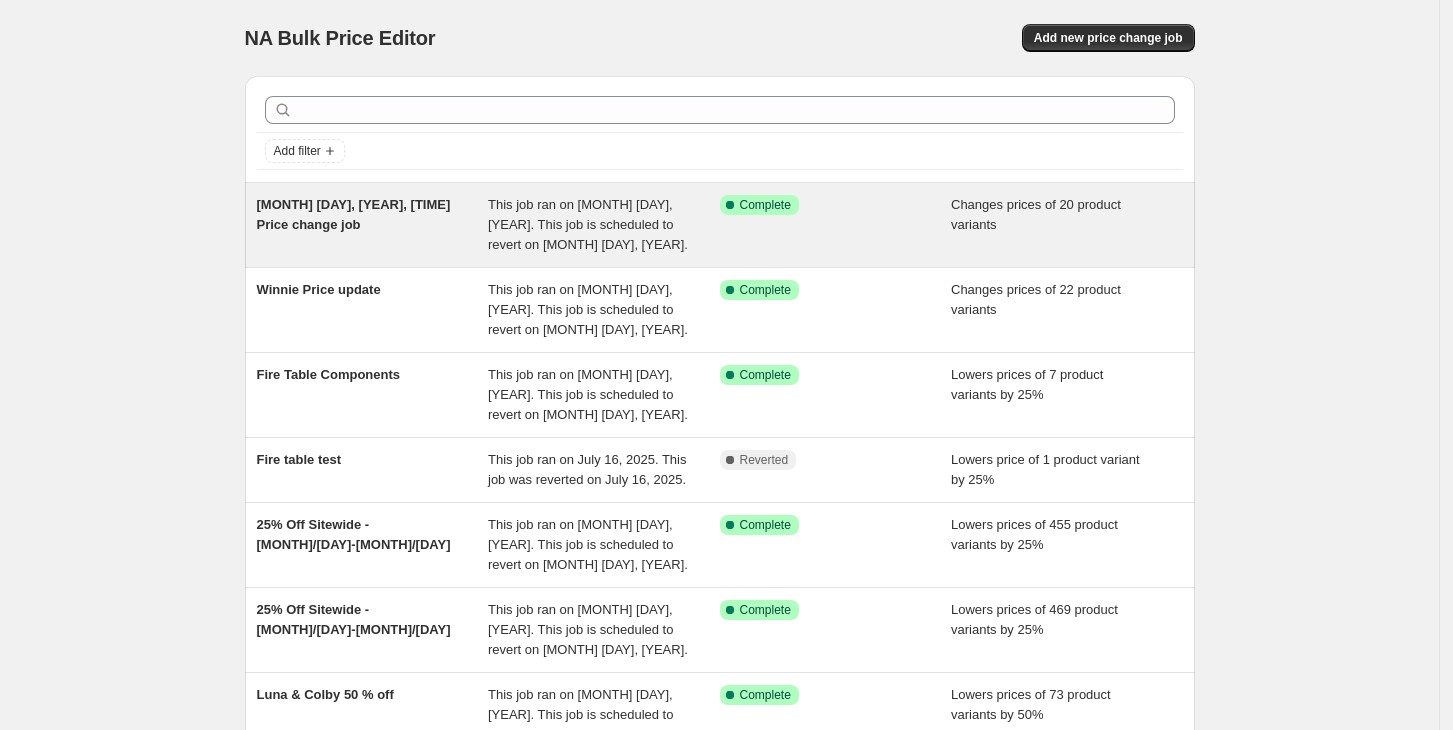 click on "[MONTH] [DAY], [YEAR], [TIME] Price change job" at bounding box center [354, 214] 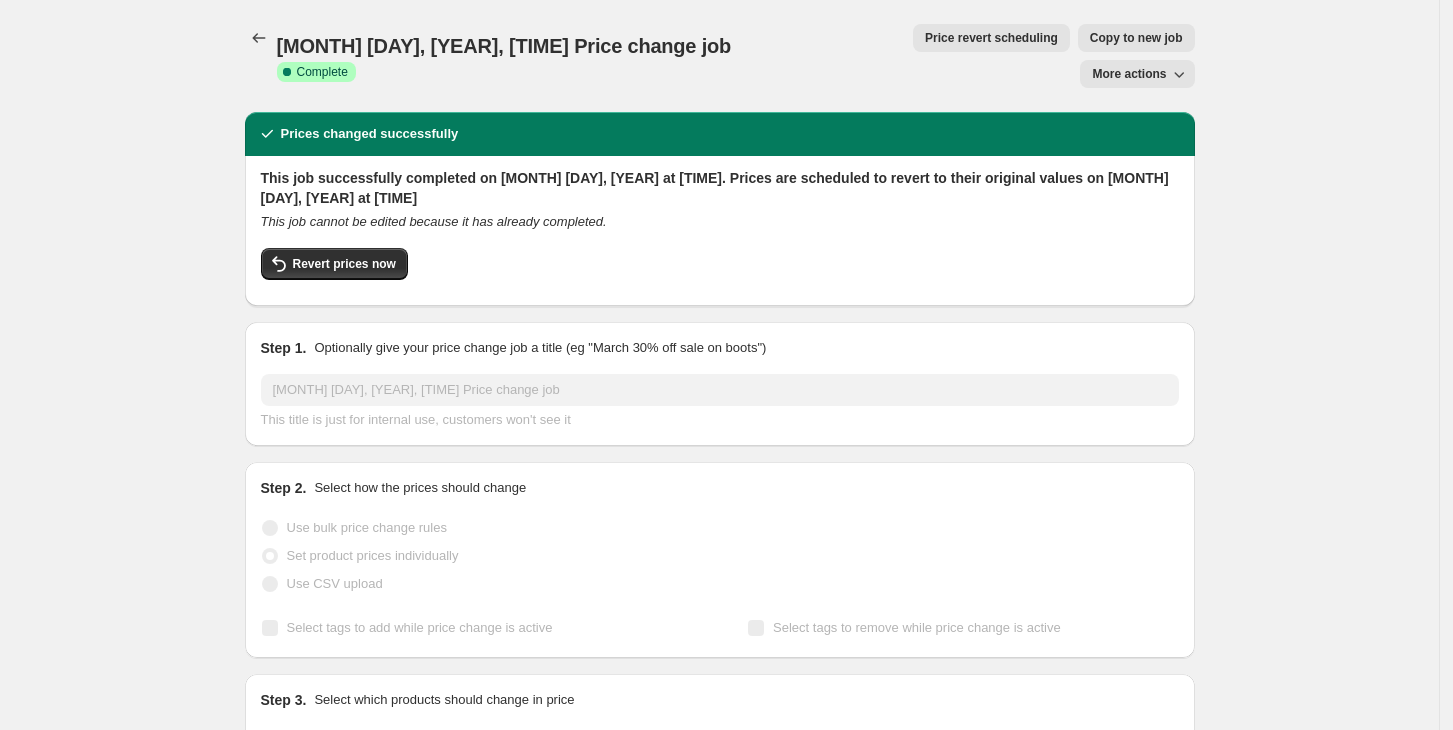 click on "Price revert scheduling" at bounding box center (991, 38) 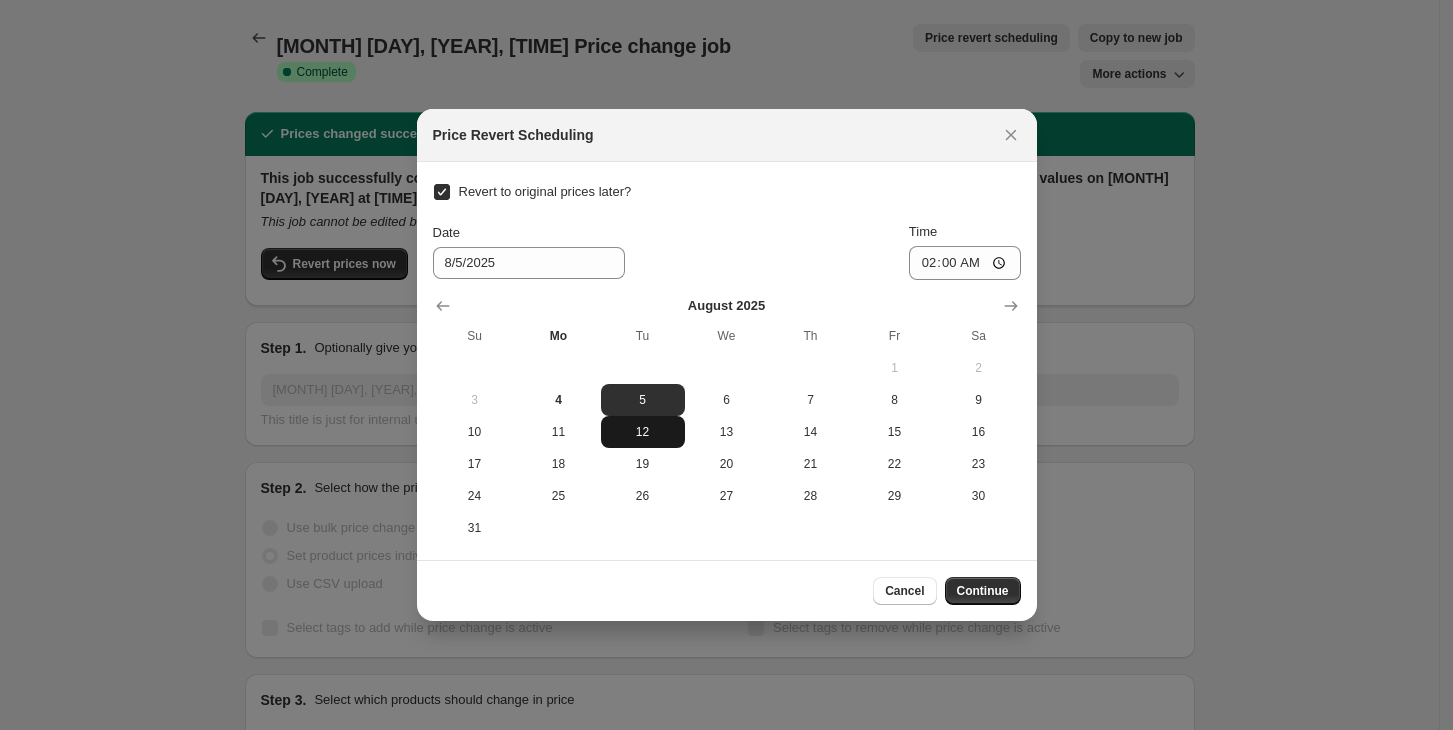 click on "12" at bounding box center (643, 432) 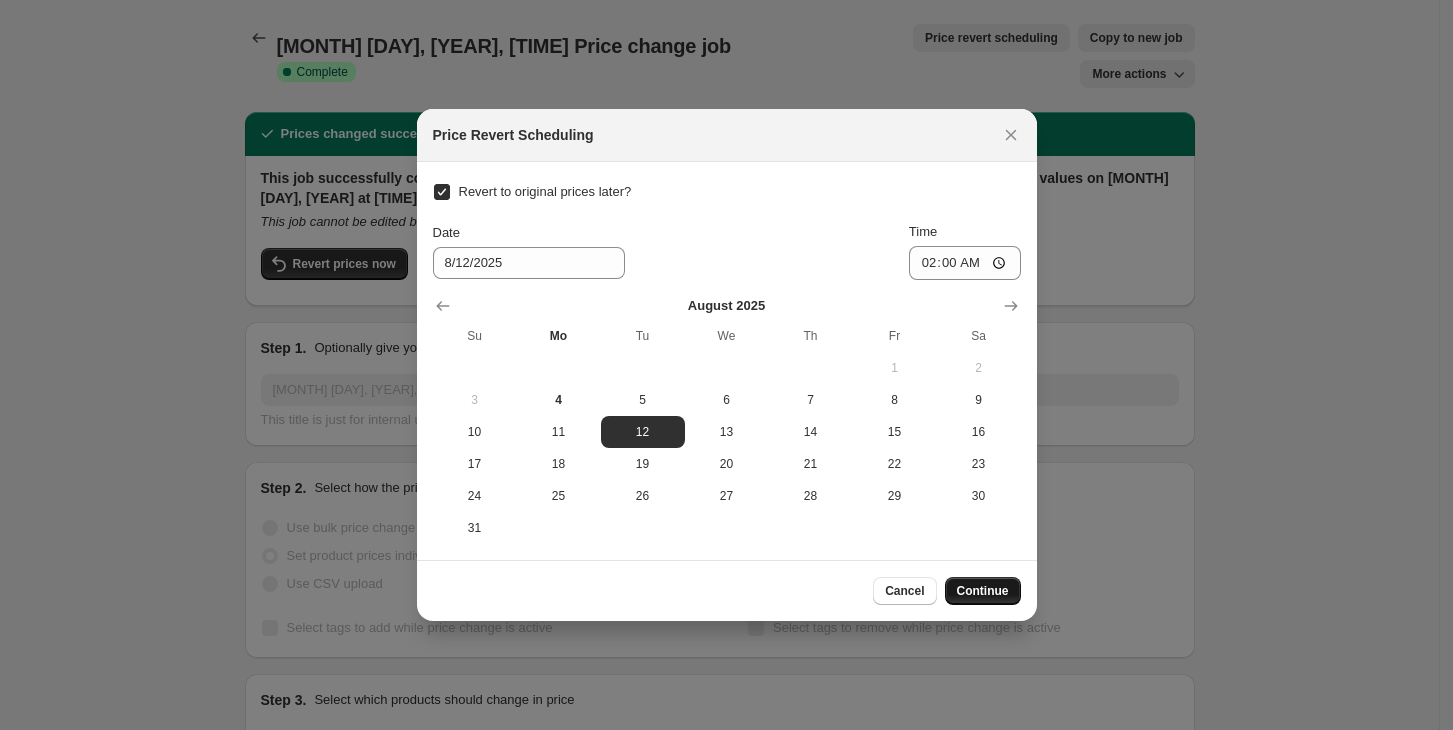 click on "Continue" at bounding box center [983, 591] 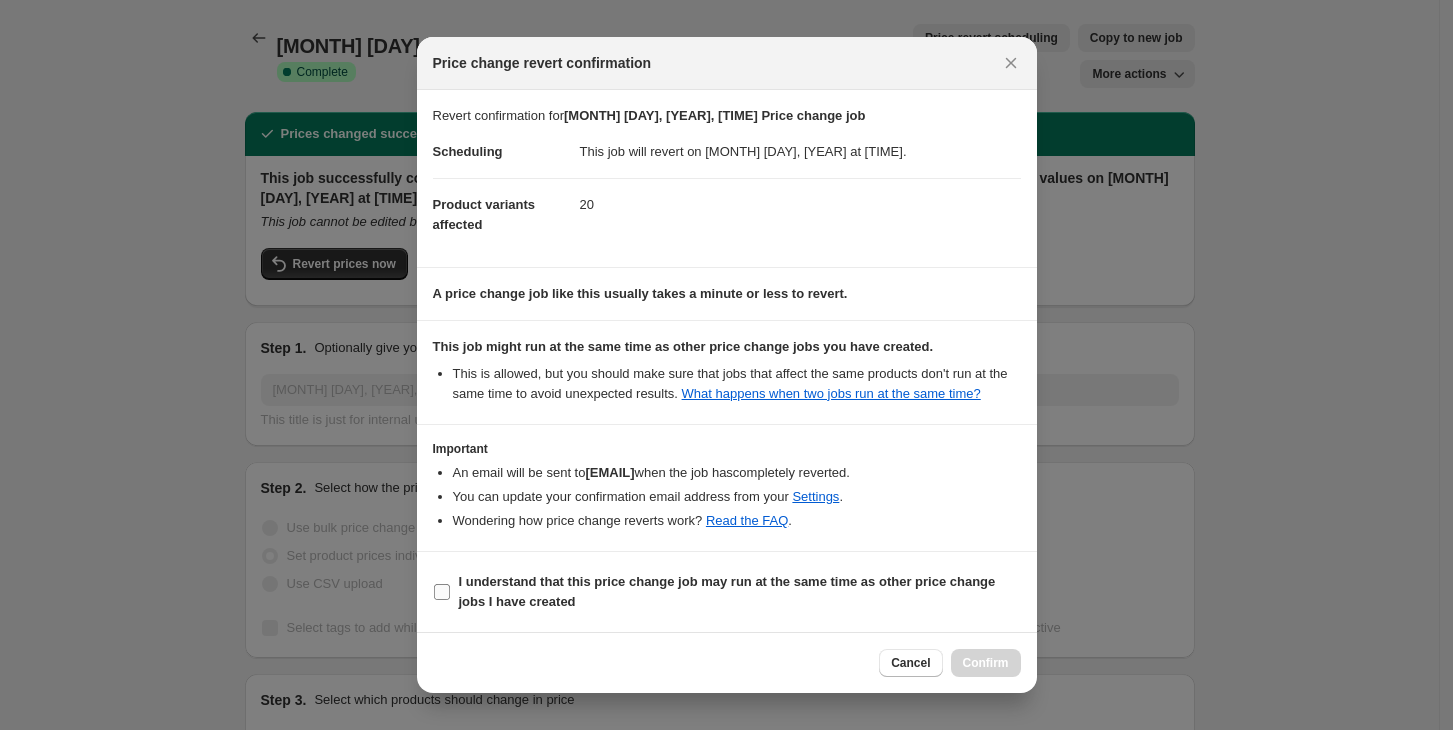 click on "I understand that this price change job may run at the same time as other price change jobs I have created" at bounding box center [727, 591] 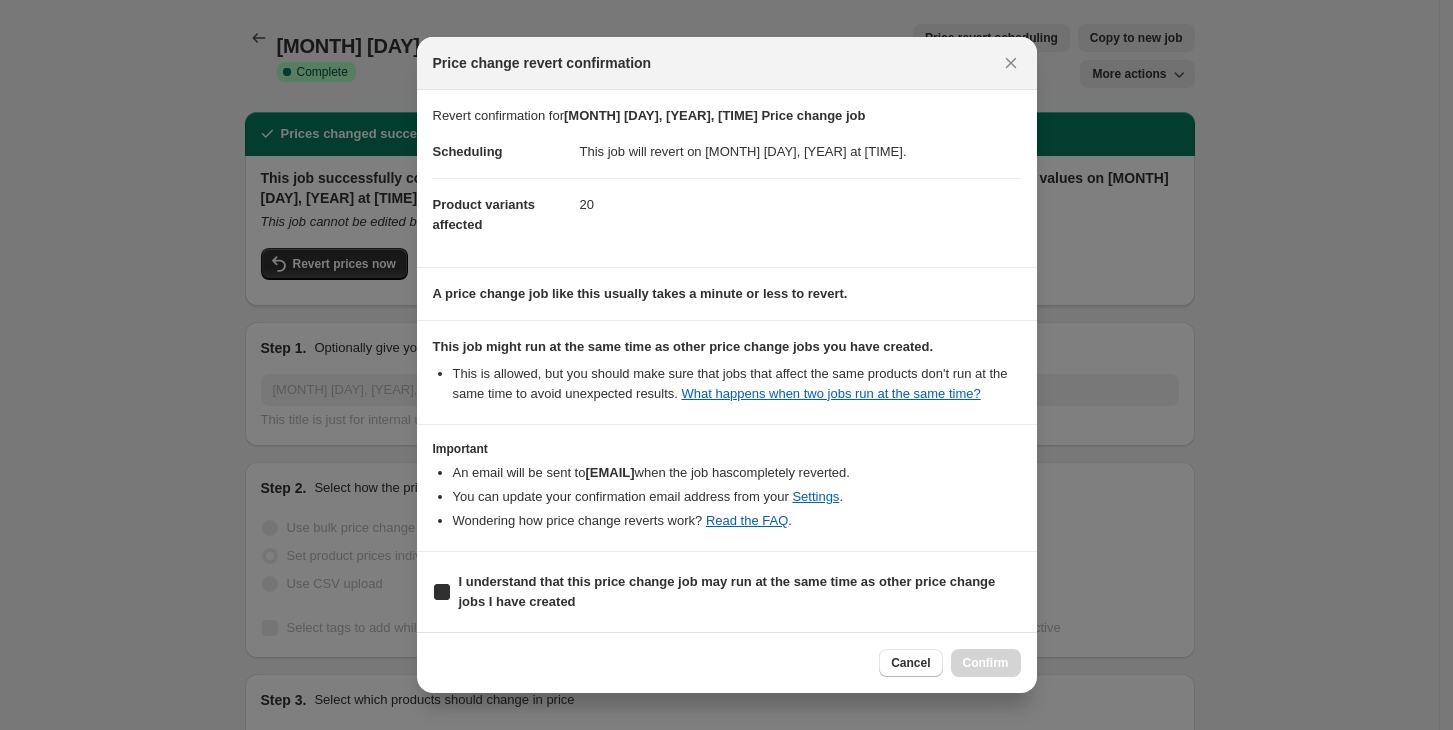 checkbox on "true" 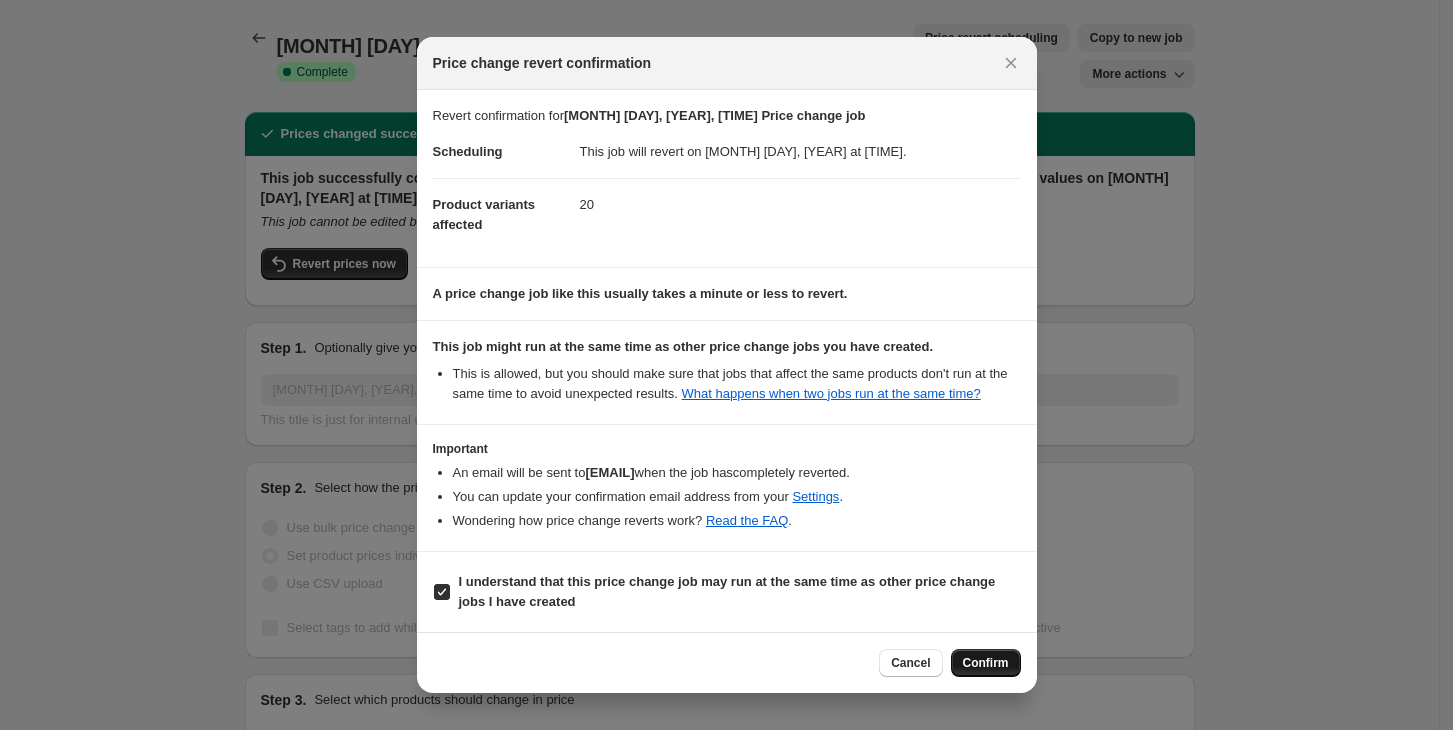click on "Confirm" at bounding box center (986, 663) 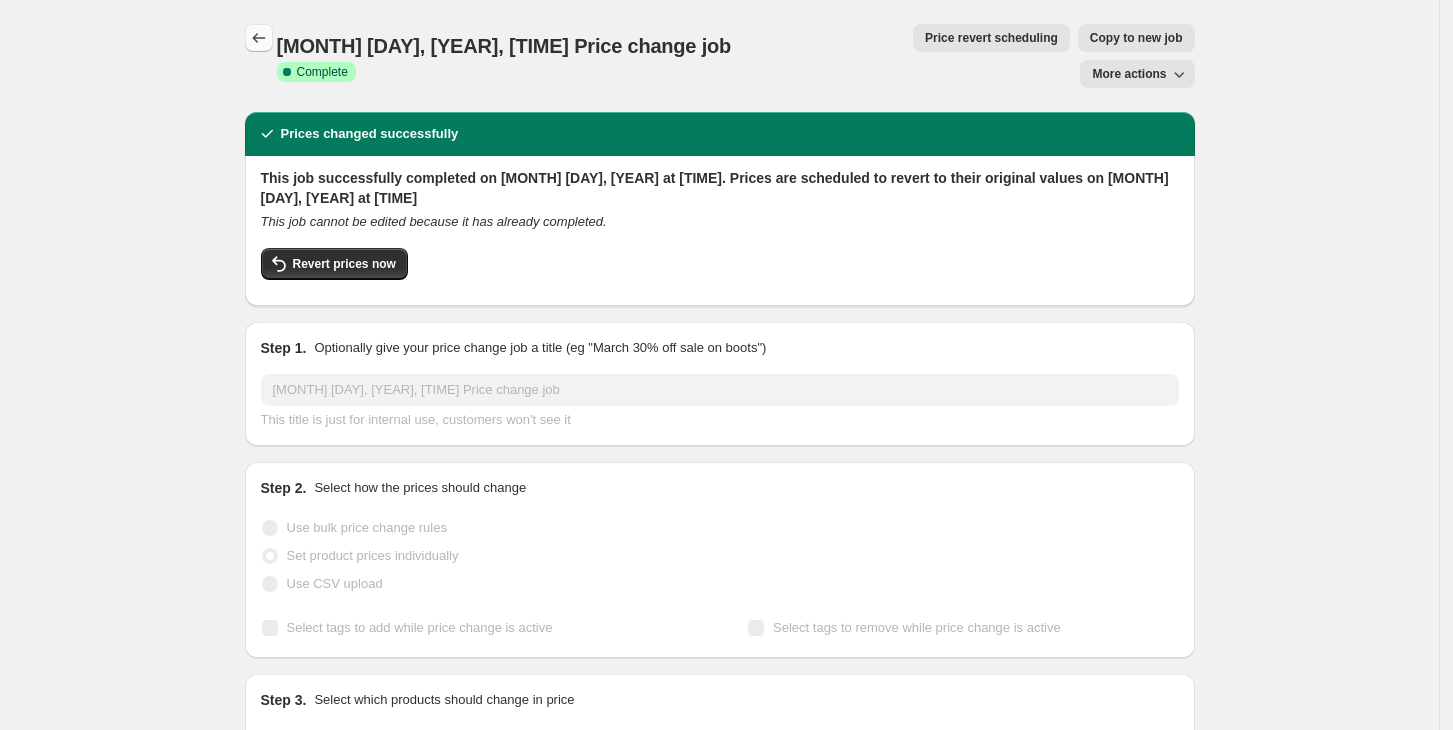 click 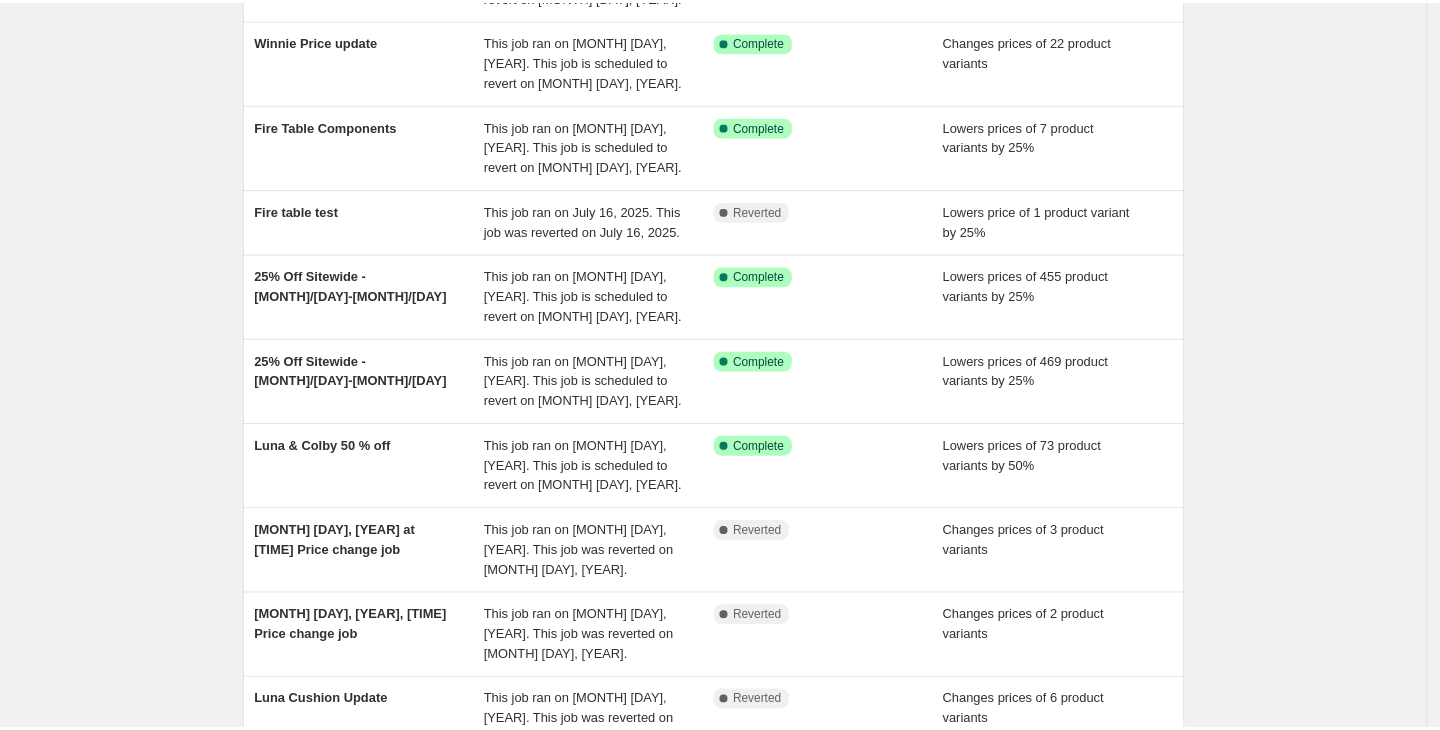 scroll, scrollTop: 0, scrollLeft: 0, axis: both 